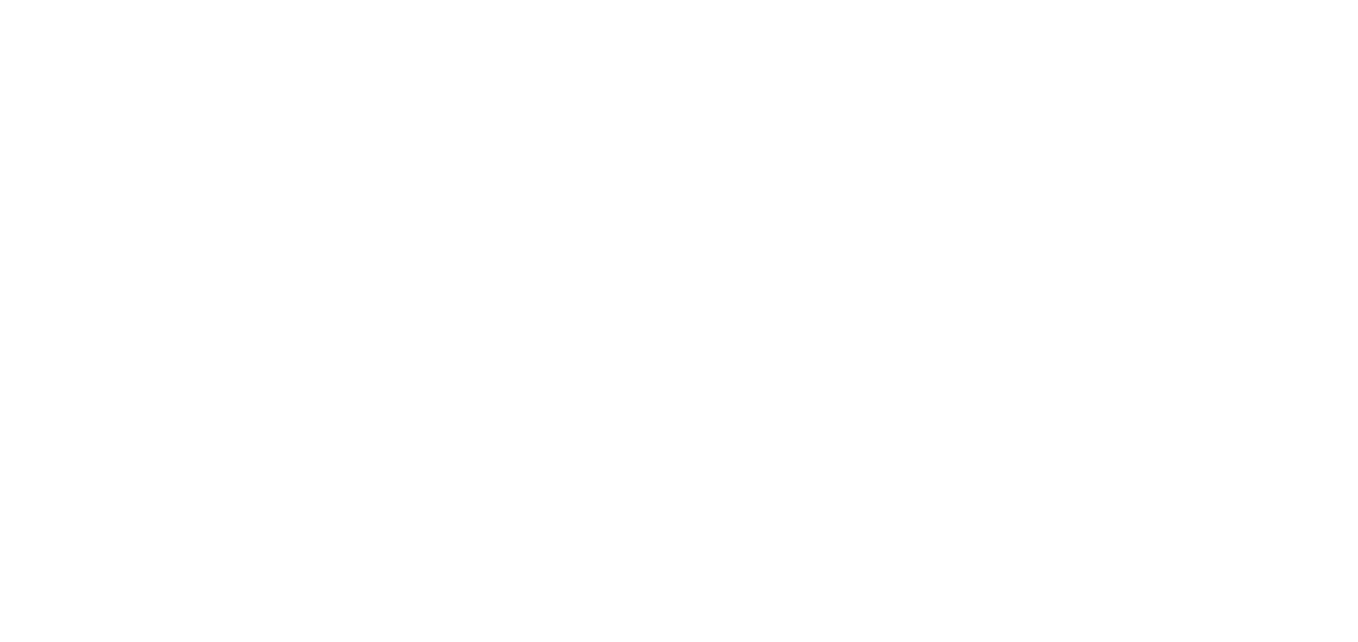 scroll, scrollTop: 0, scrollLeft: 0, axis: both 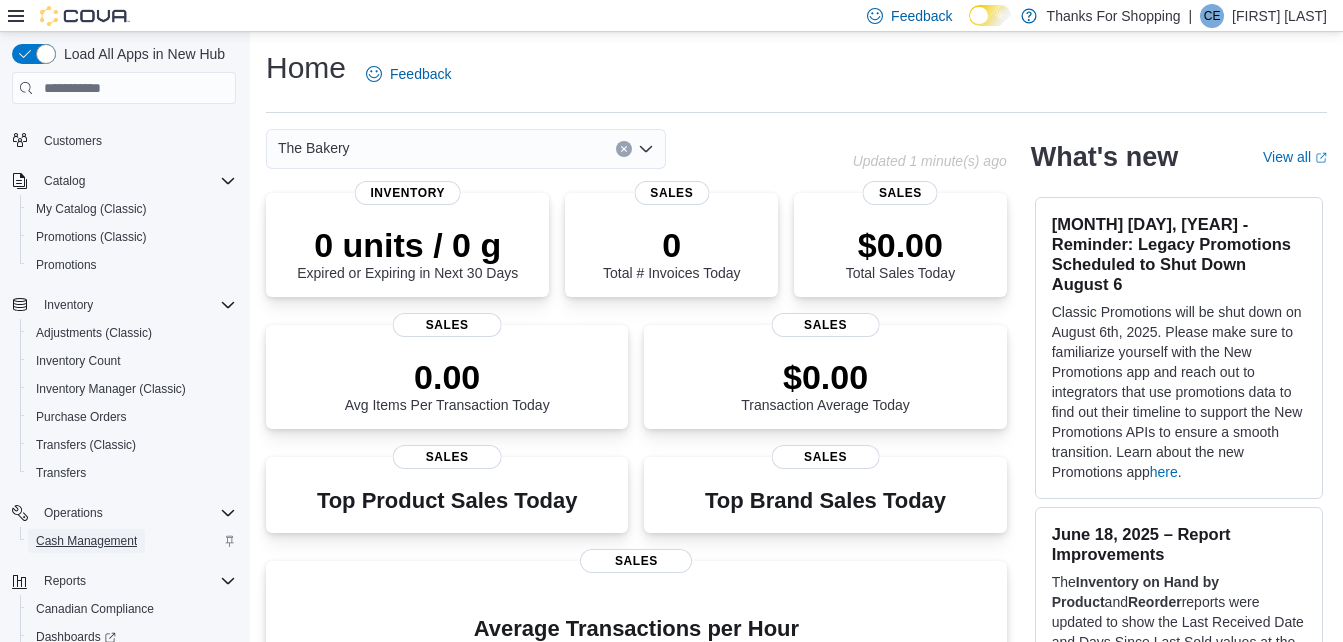 click on "Cash Management" at bounding box center [86, 541] 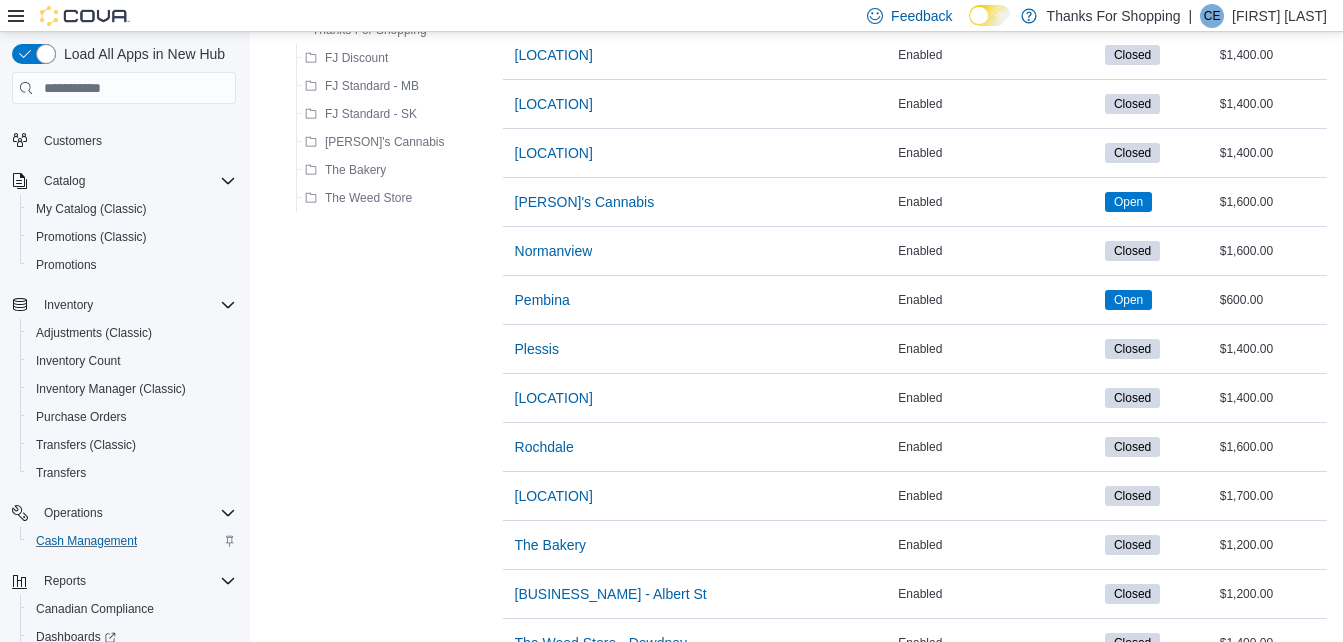 scroll, scrollTop: 529, scrollLeft: 0, axis: vertical 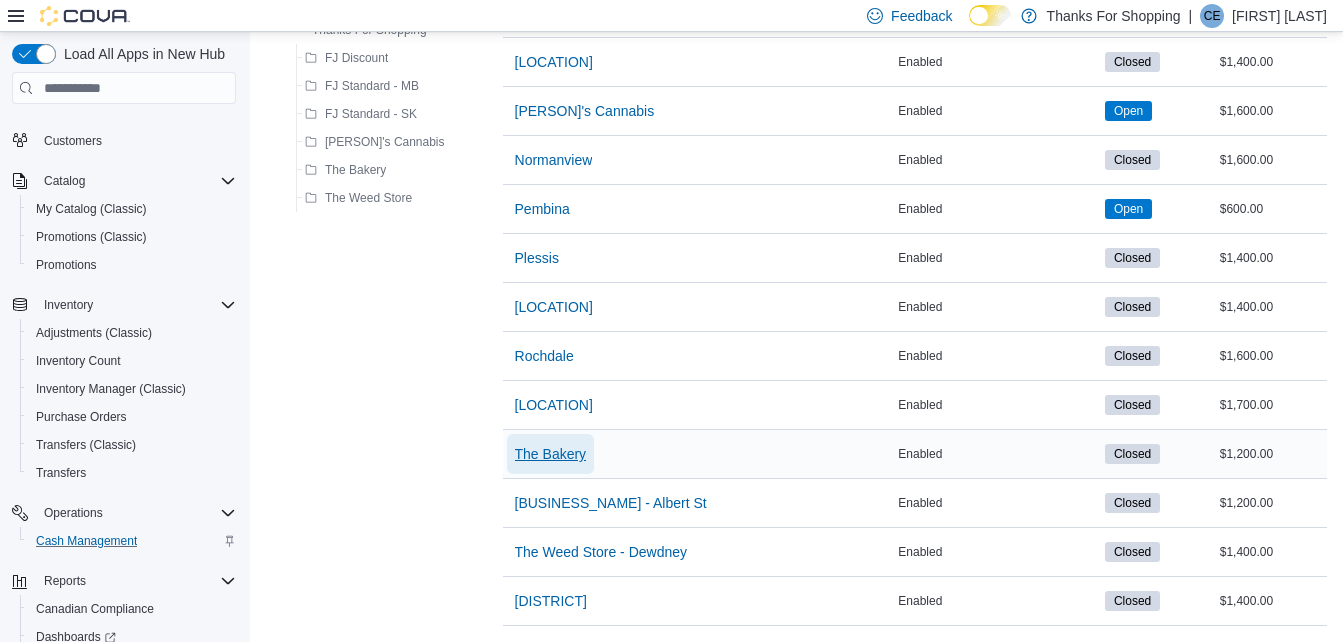 click on "The Bakery" at bounding box center (551, 454) 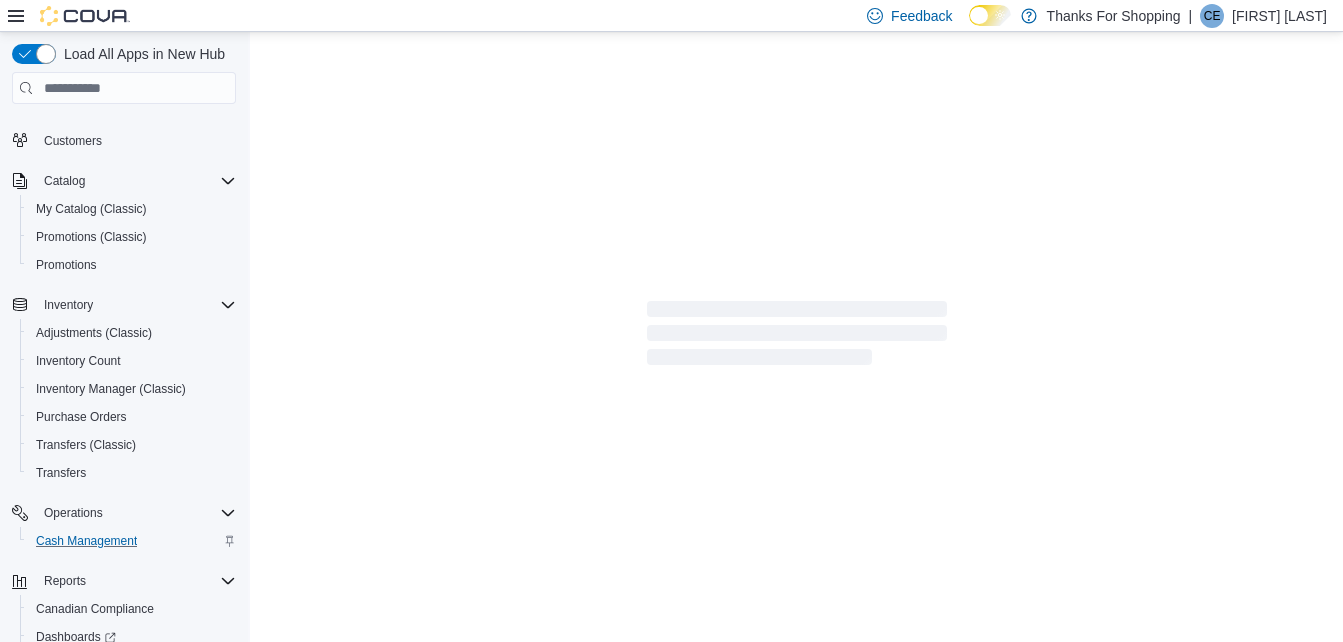scroll, scrollTop: 0, scrollLeft: 0, axis: both 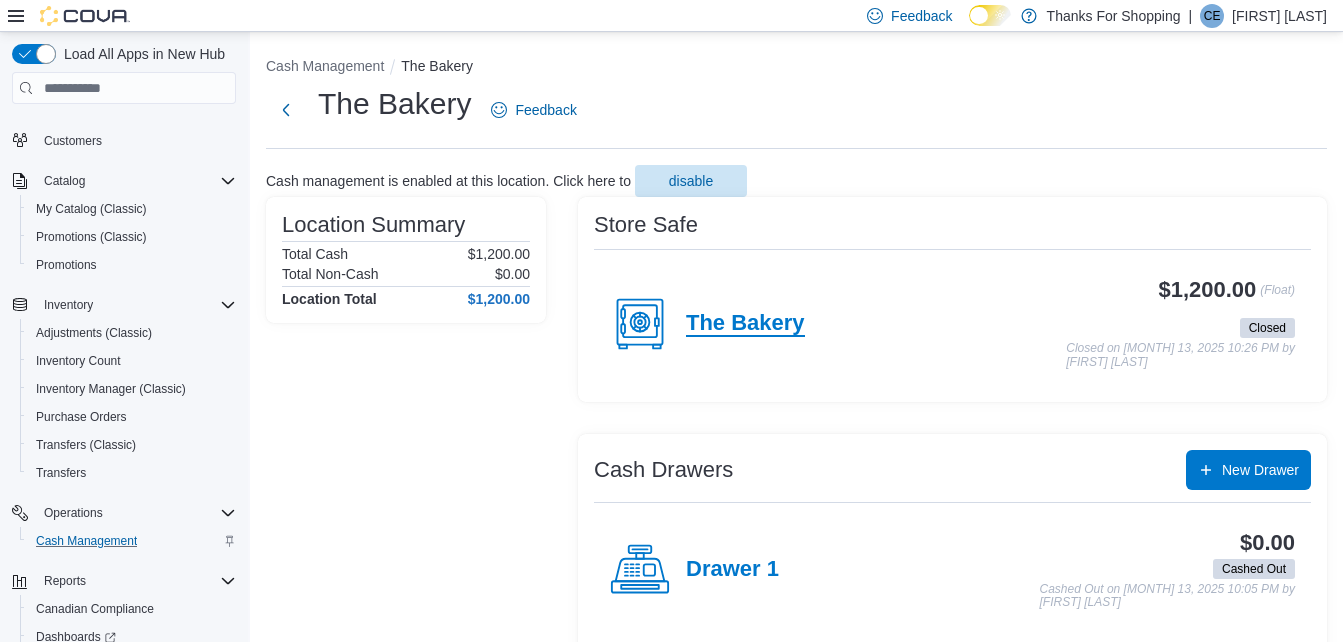 click on "The Bakery" at bounding box center [745, 324] 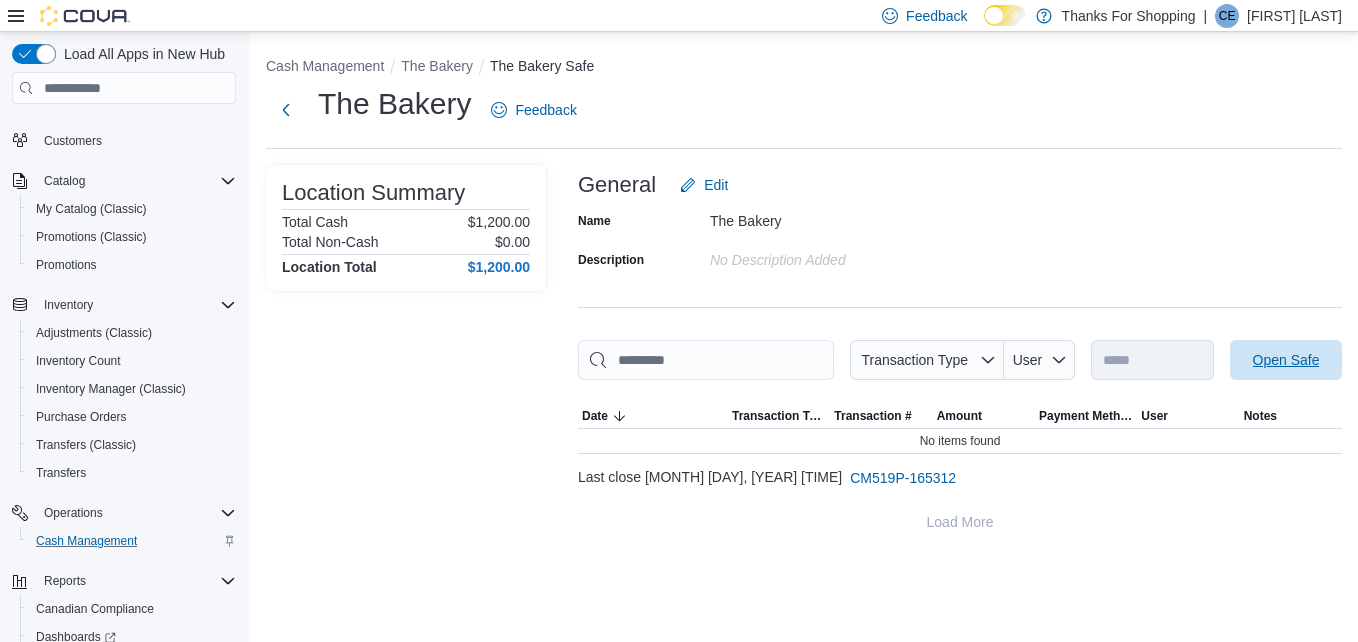 click on "Open Safe" at bounding box center [1286, 360] 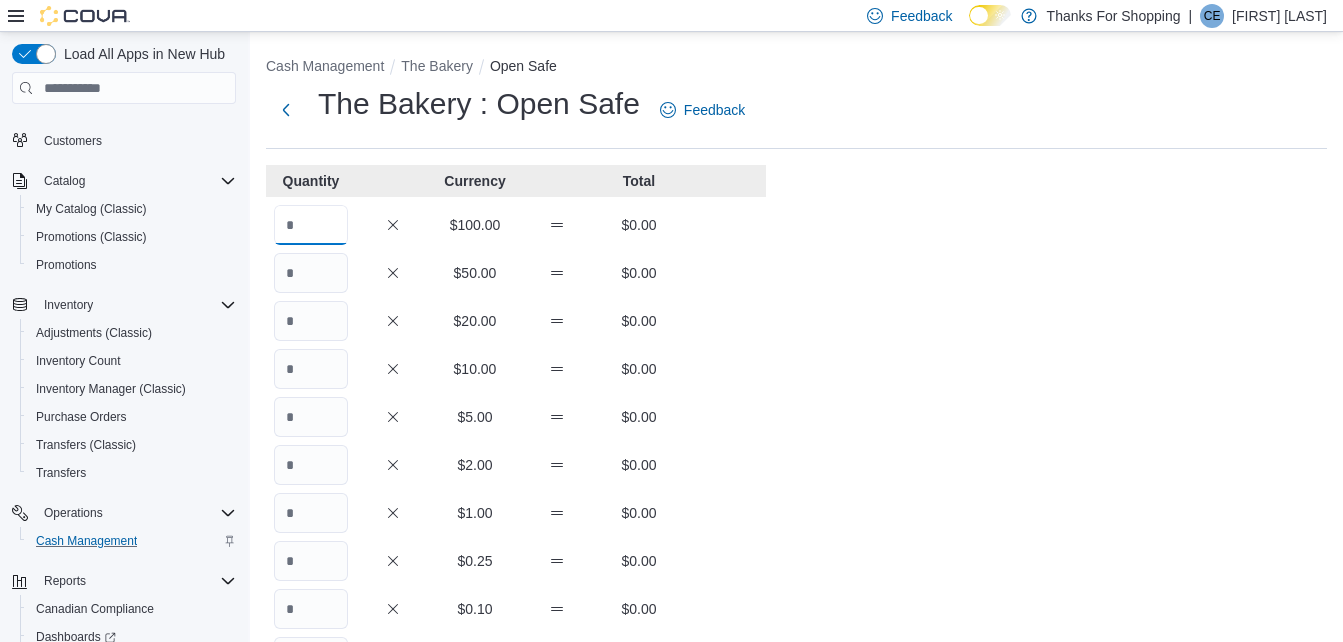 click at bounding box center [311, 225] 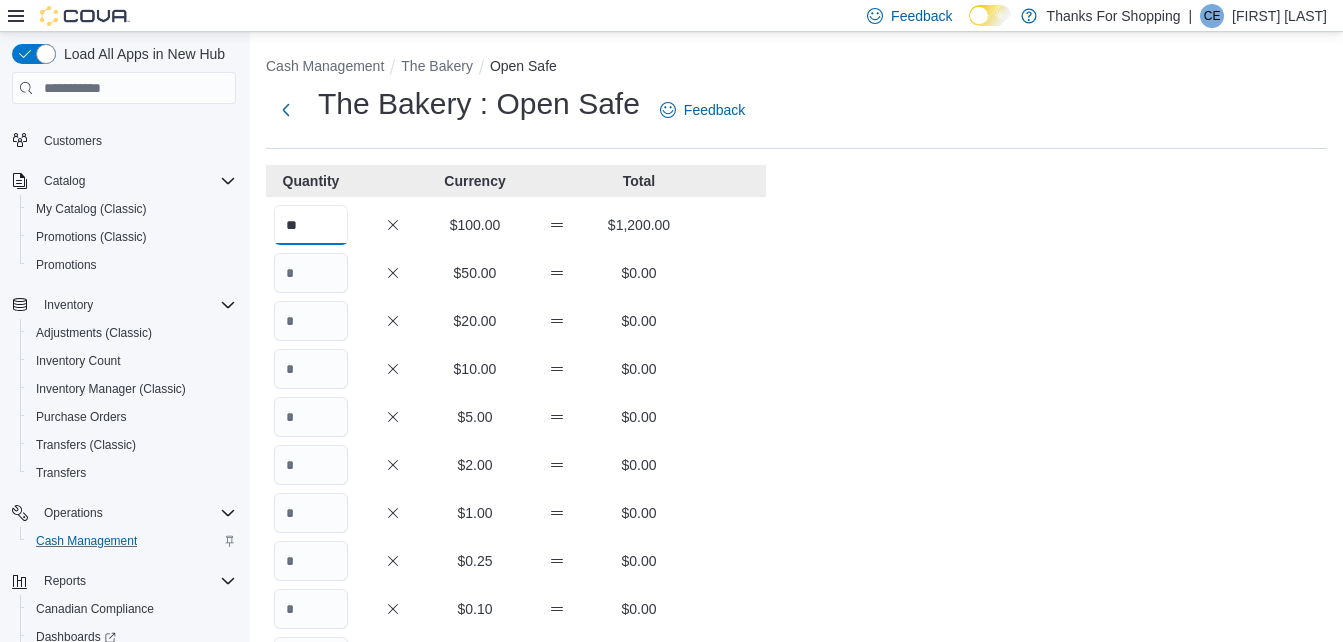 scroll, scrollTop: 433, scrollLeft: 0, axis: vertical 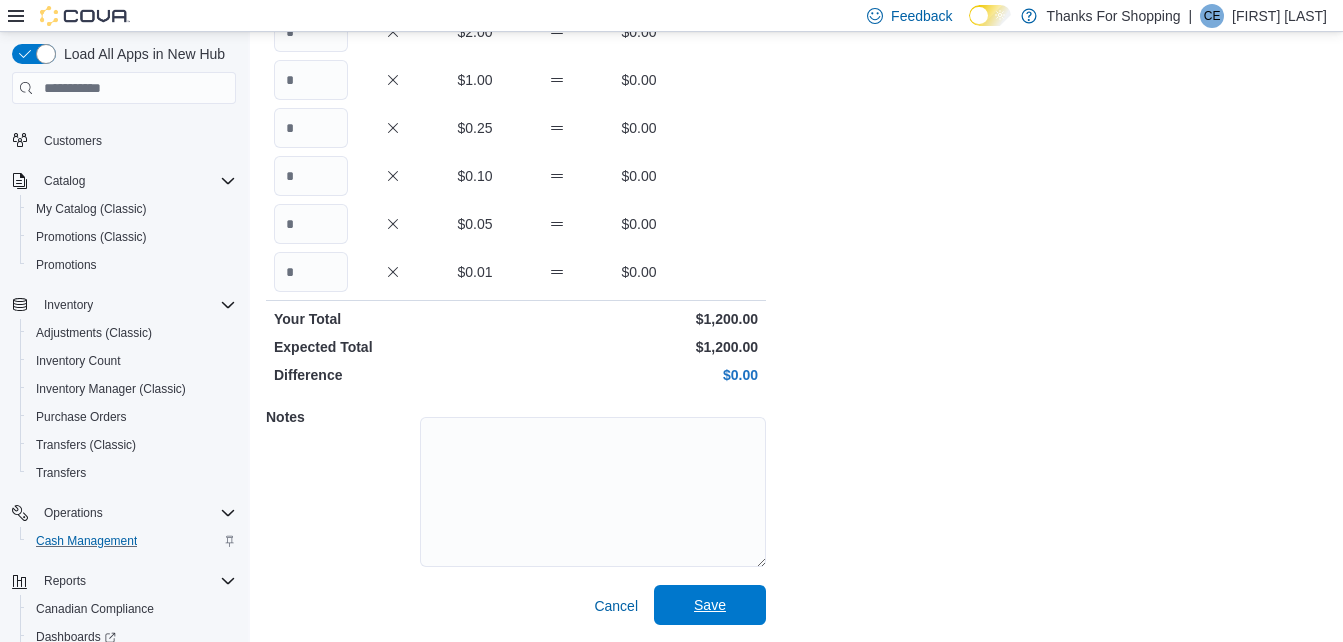 type on "**" 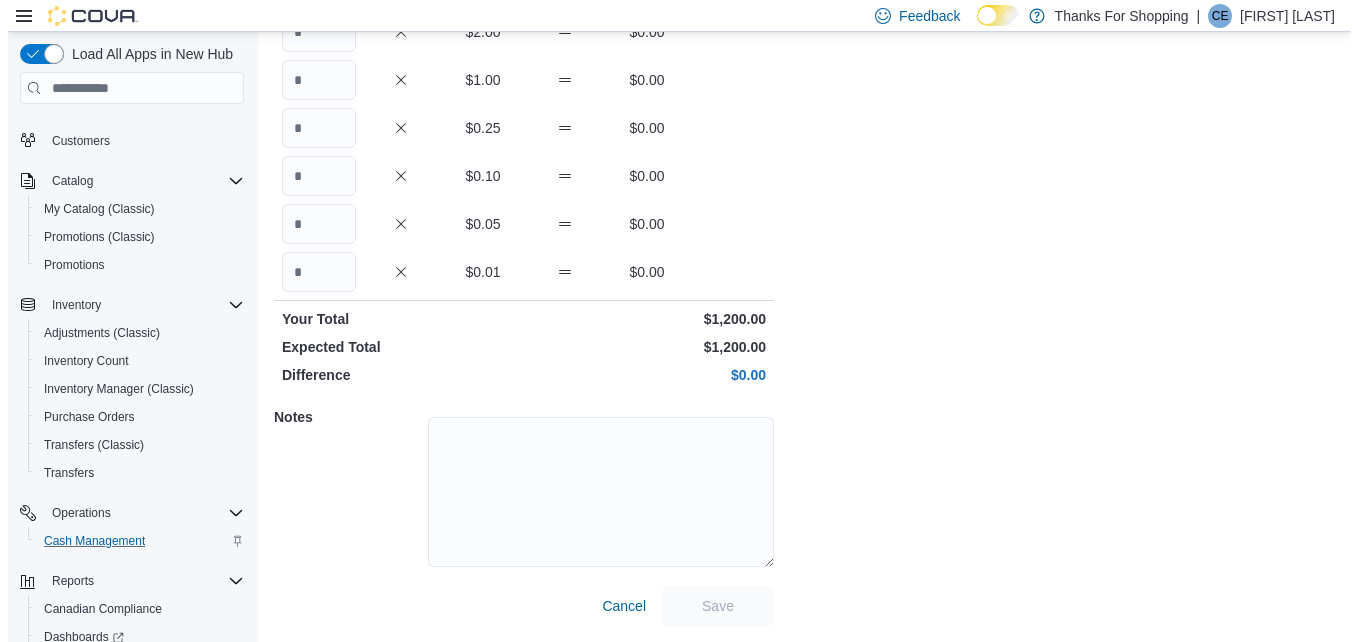 scroll, scrollTop: 0, scrollLeft: 0, axis: both 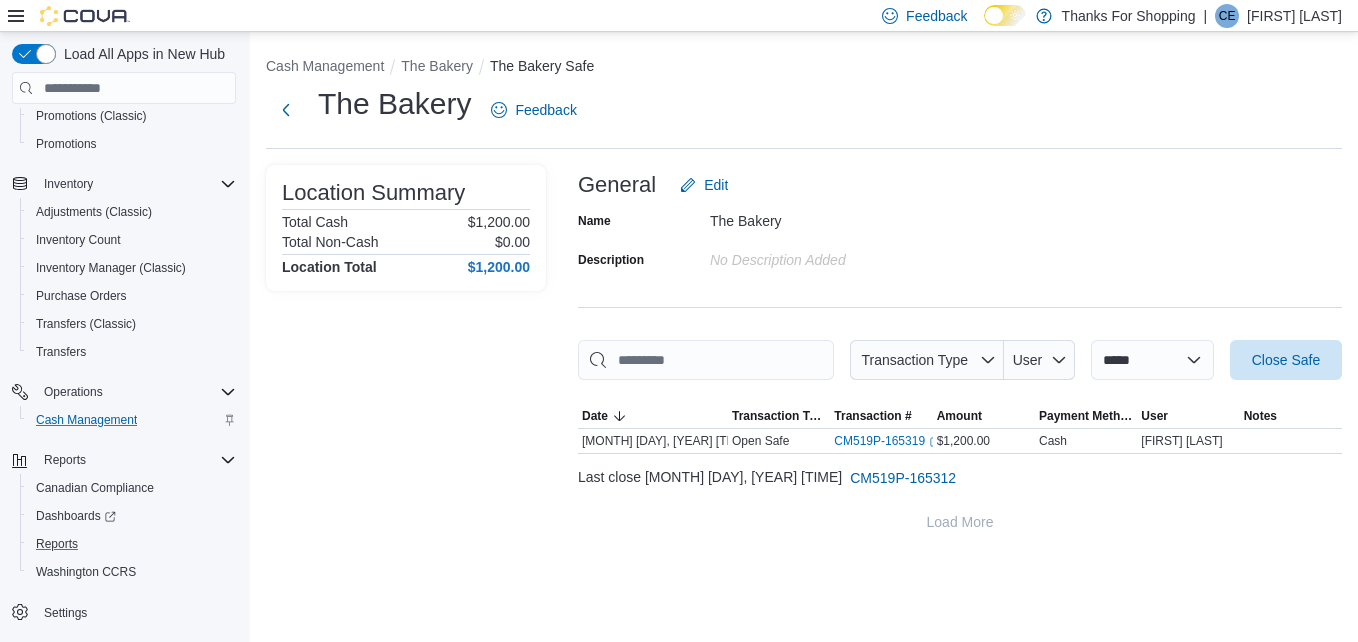 drag, startPoint x: 96, startPoint y: 543, endPoint x: 333, endPoint y: 315, distance: 328.86624 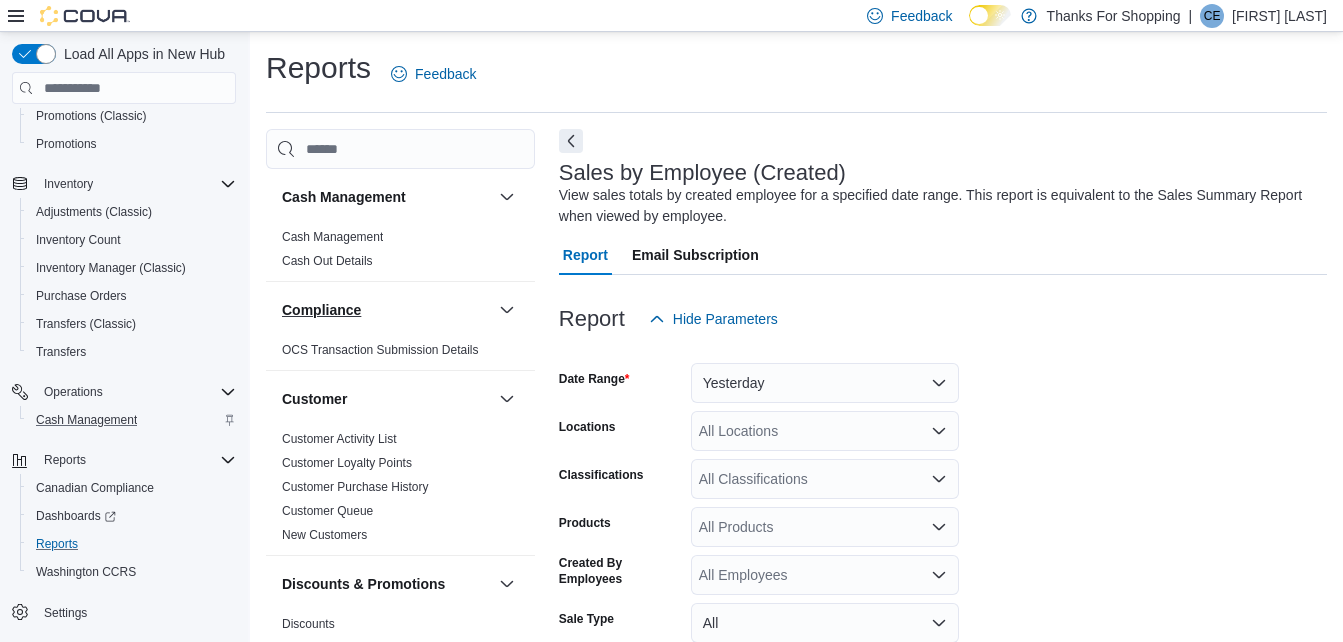 scroll, scrollTop: 67, scrollLeft: 0, axis: vertical 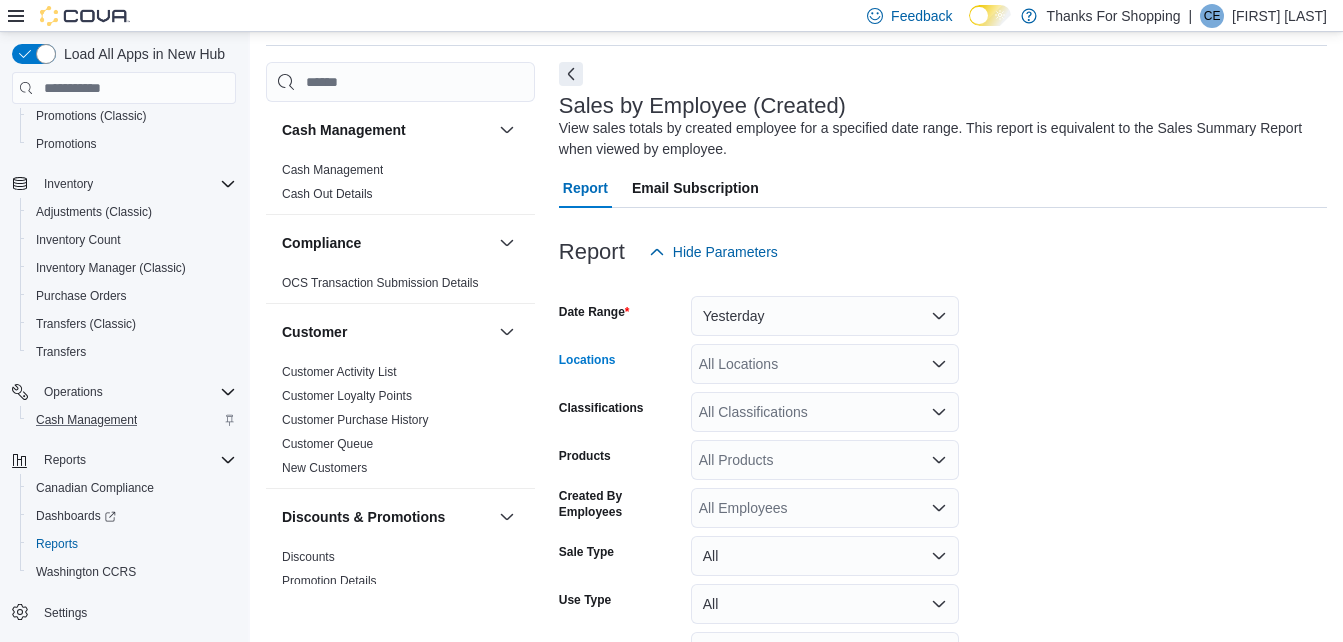 click on "All Locations" at bounding box center (825, 364) 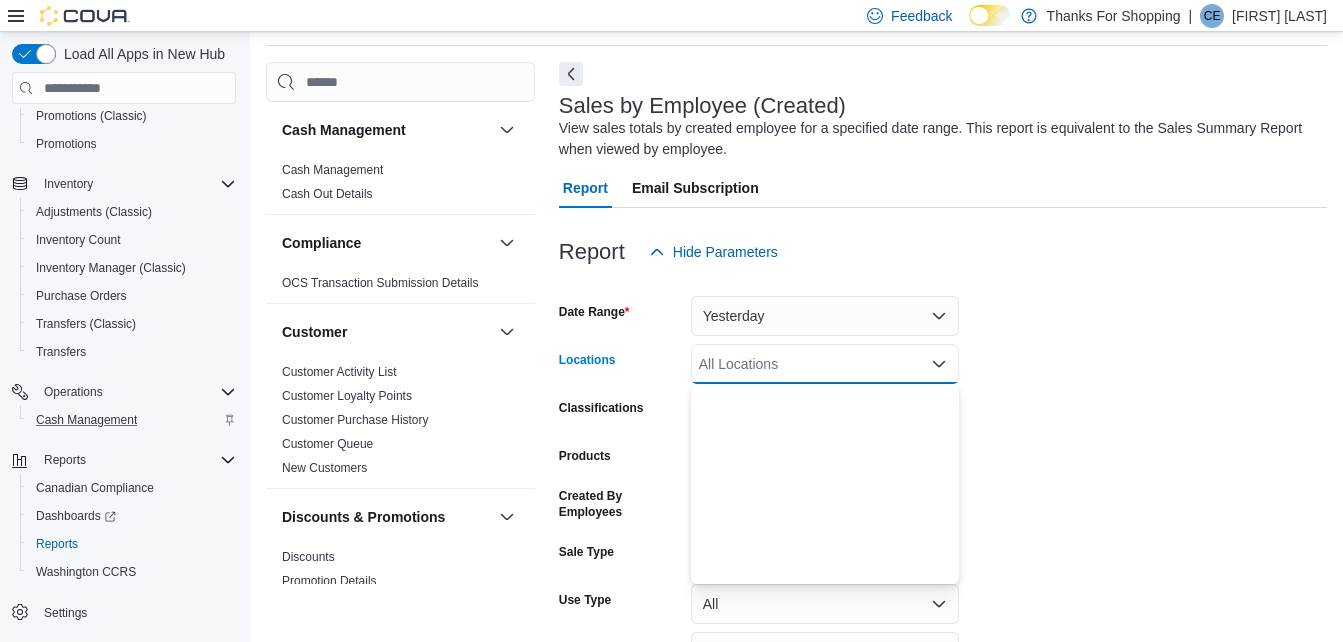 scroll, scrollTop: 525, scrollLeft: 0, axis: vertical 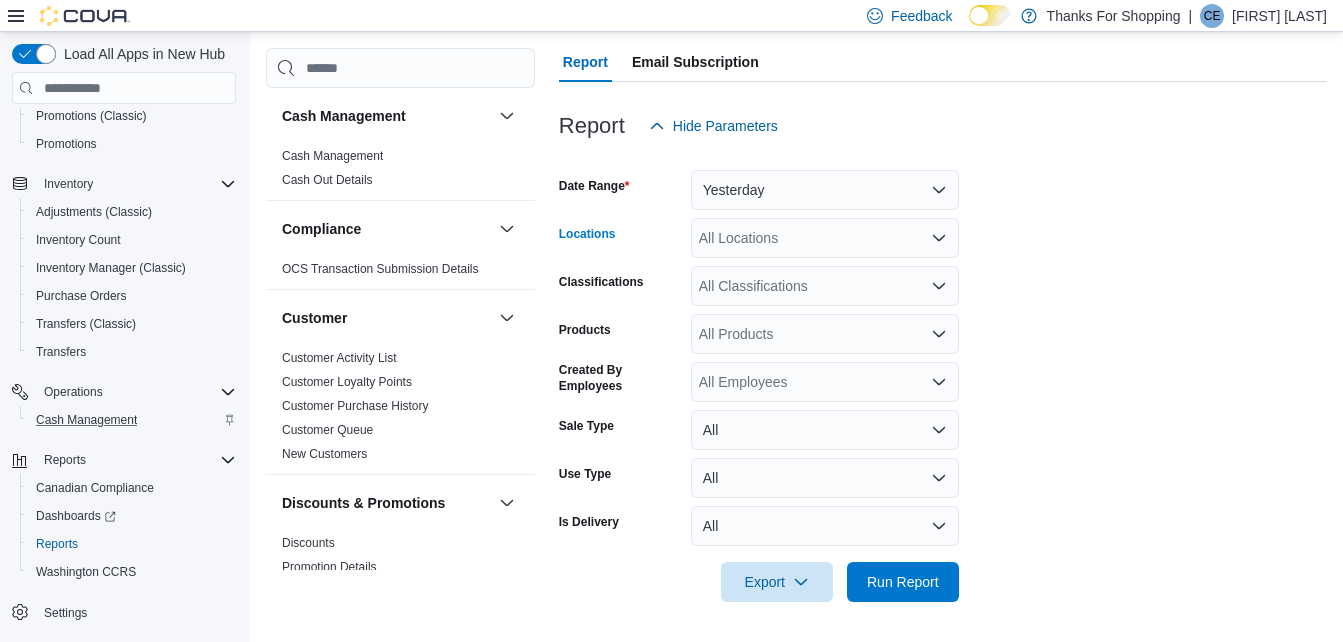 click on "All Locations" at bounding box center [825, 238] 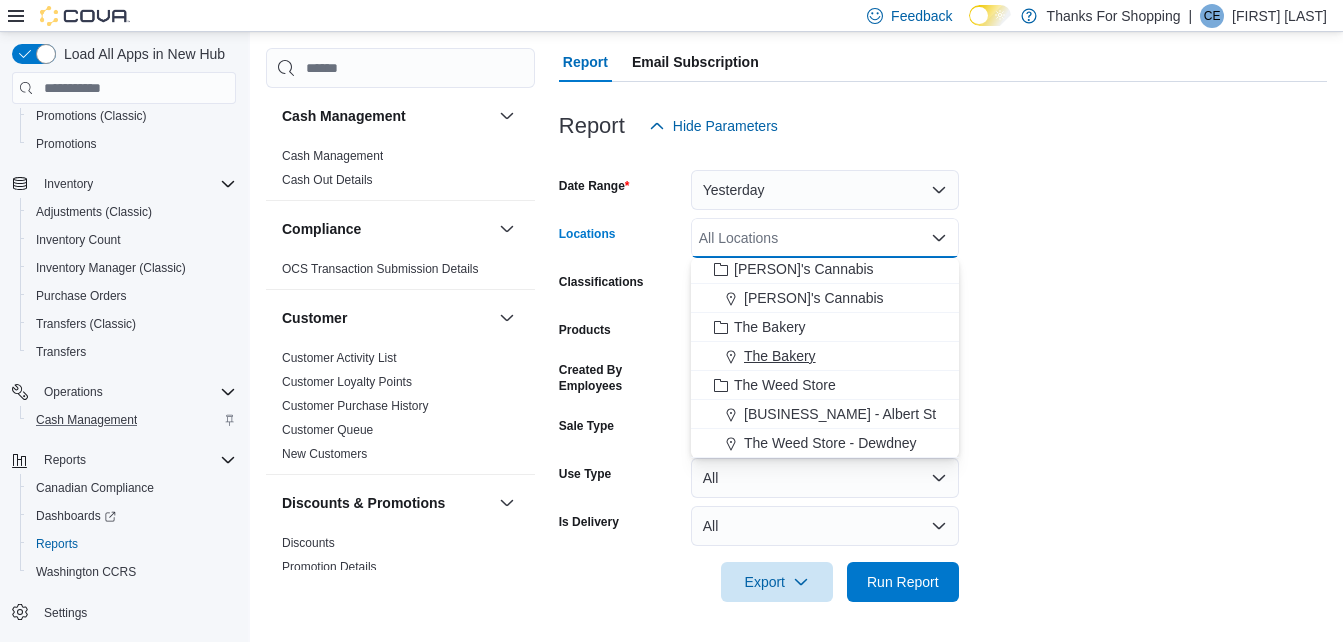 click on "The Bakery" at bounding box center [780, 356] 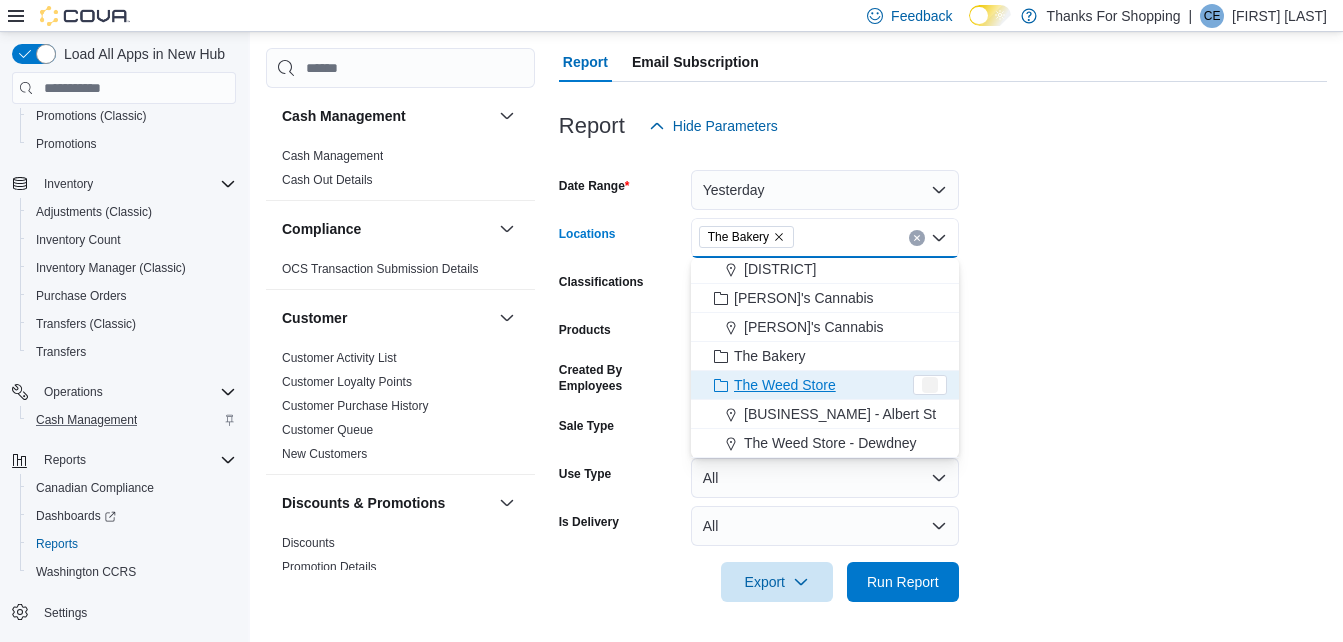 scroll, scrollTop: 496, scrollLeft: 0, axis: vertical 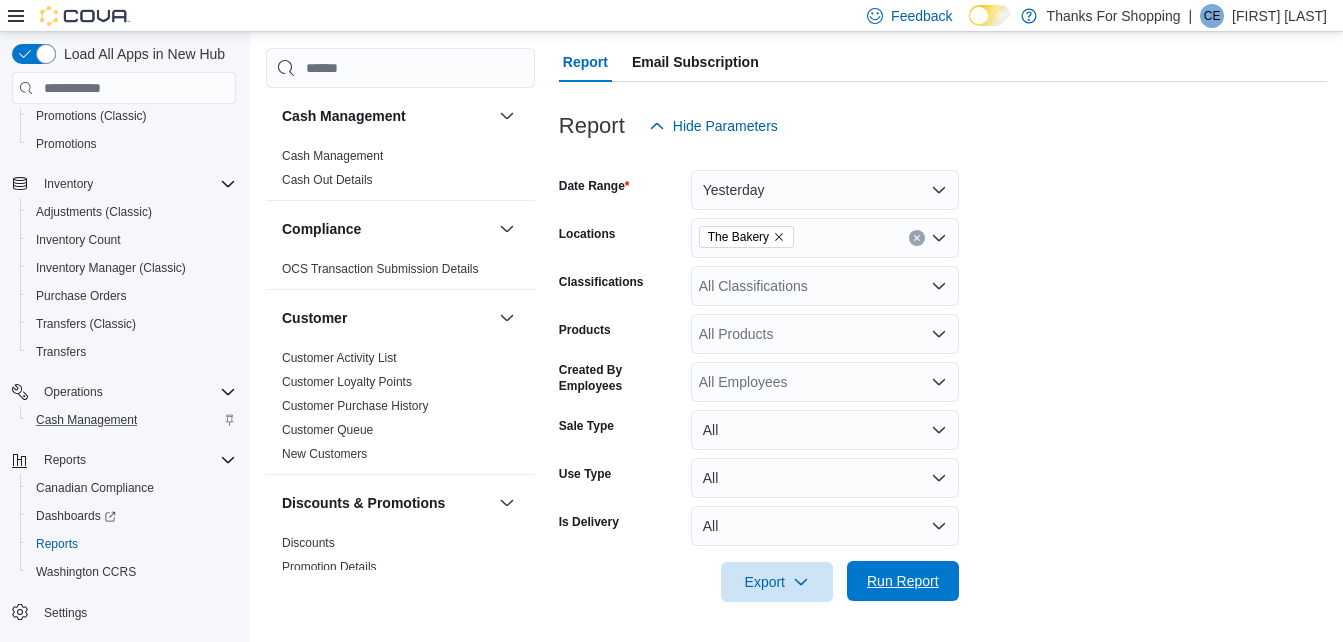 click on "Run Report" at bounding box center [903, 581] 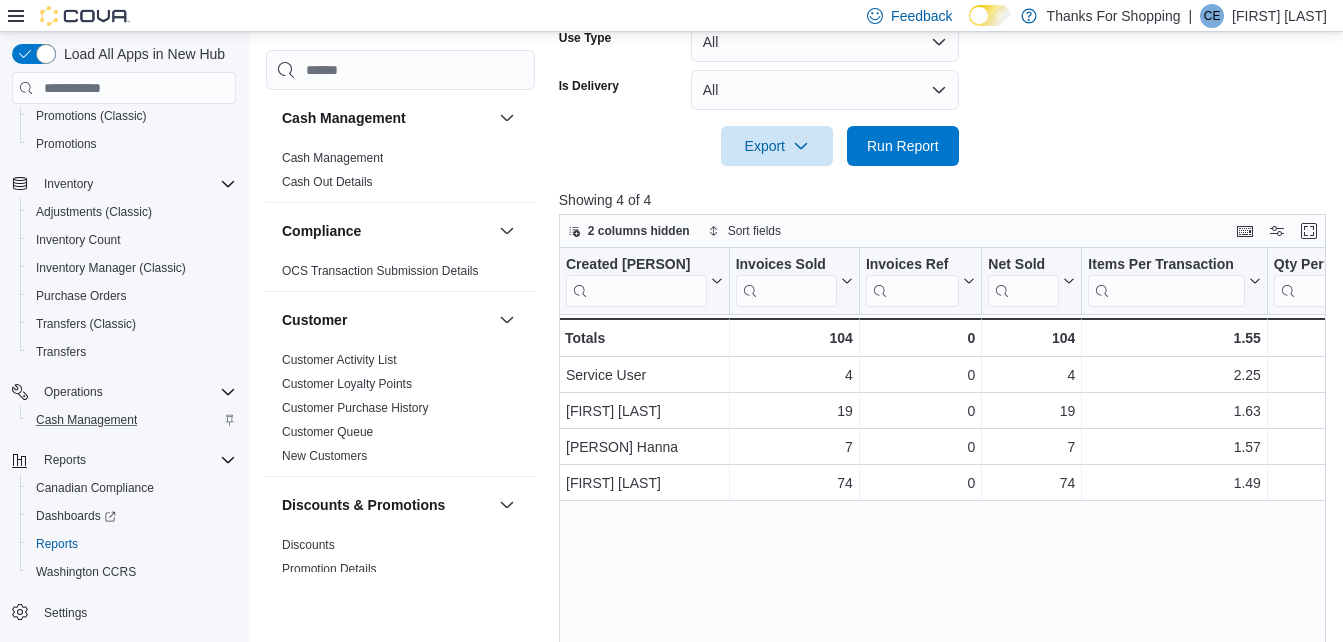 scroll, scrollTop: 731, scrollLeft: 0, axis: vertical 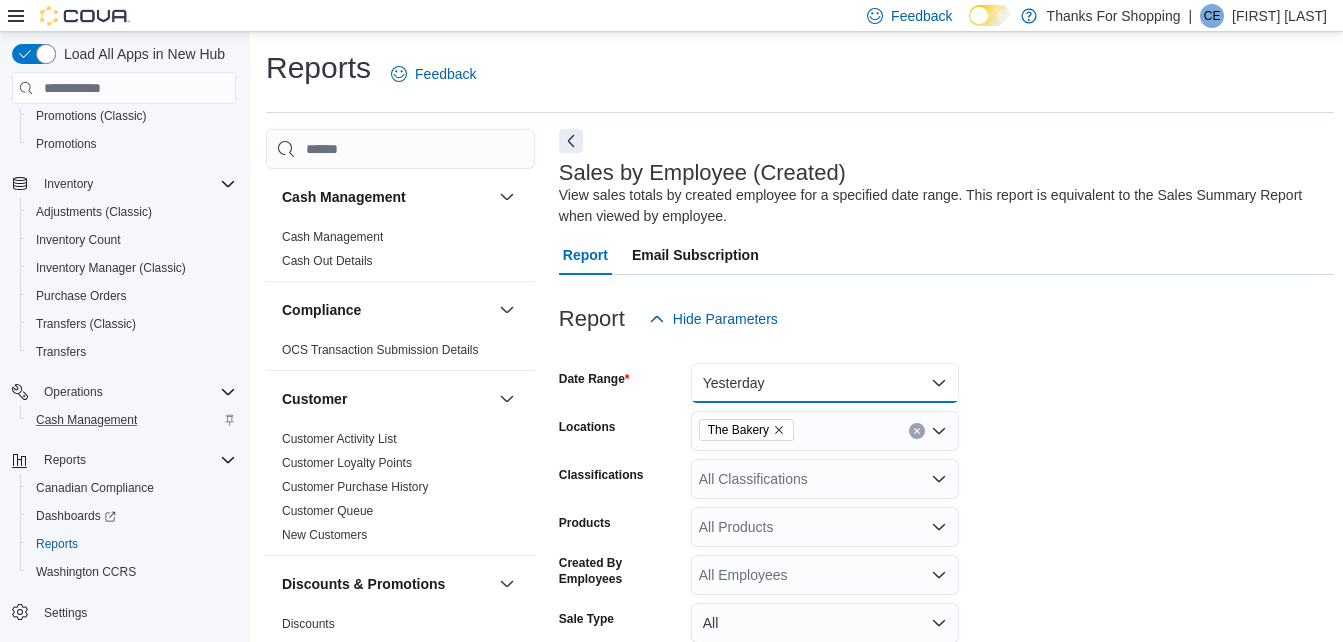 click on "Yesterday" at bounding box center (825, 383) 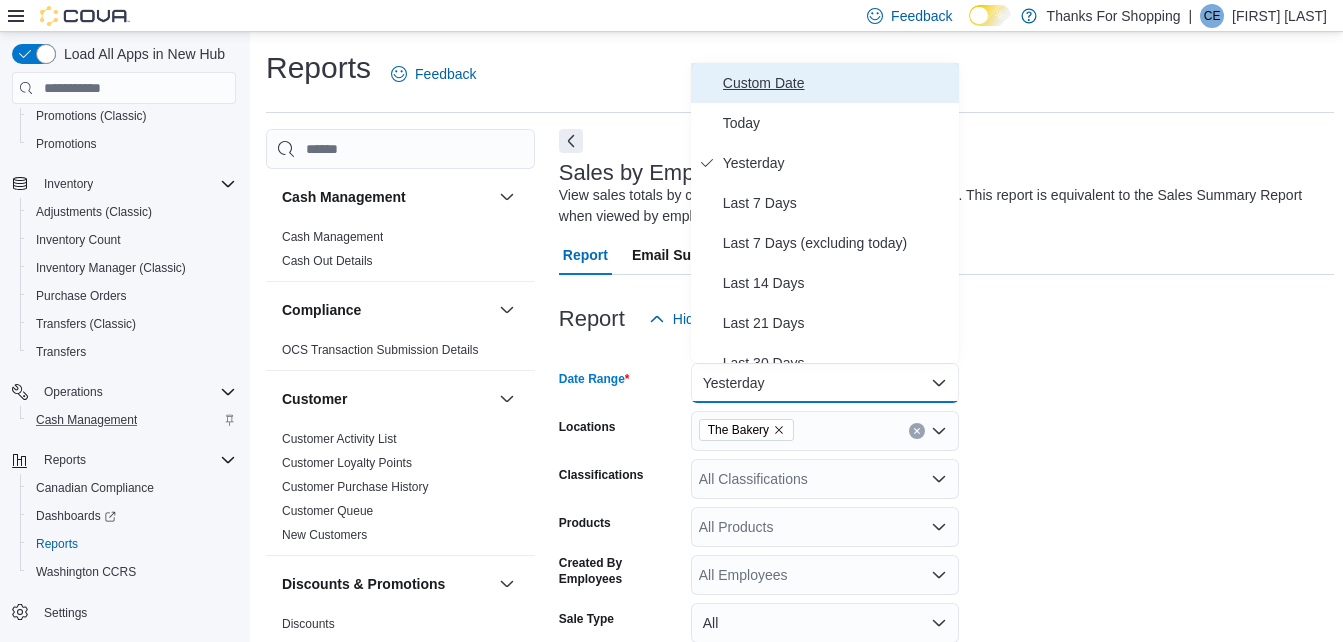 click on "Custom Date" at bounding box center (825, 83) 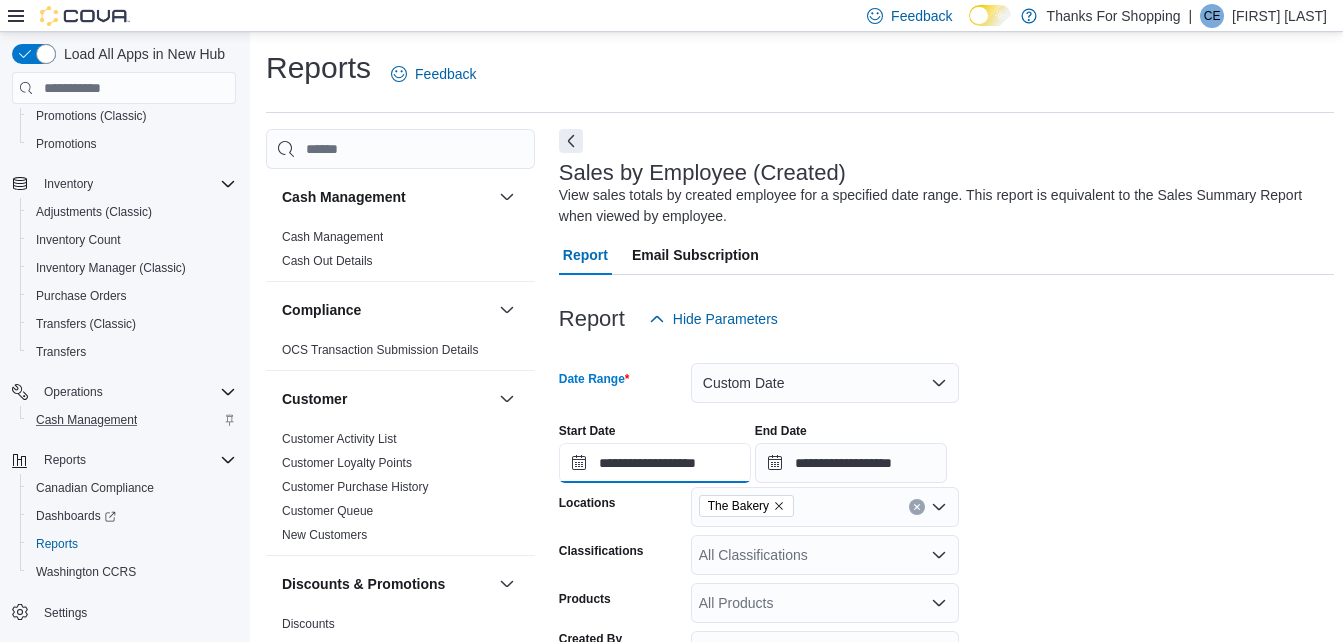 click on "**********" at bounding box center (655, 463) 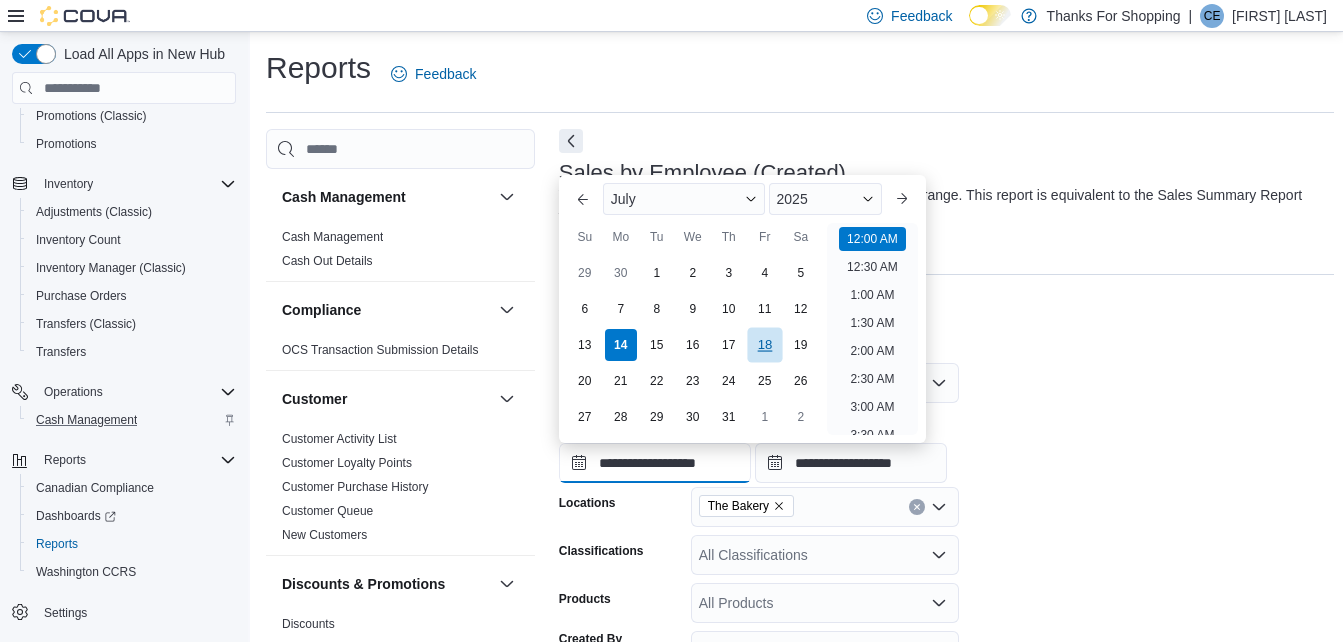 scroll, scrollTop: 62, scrollLeft: 0, axis: vertical 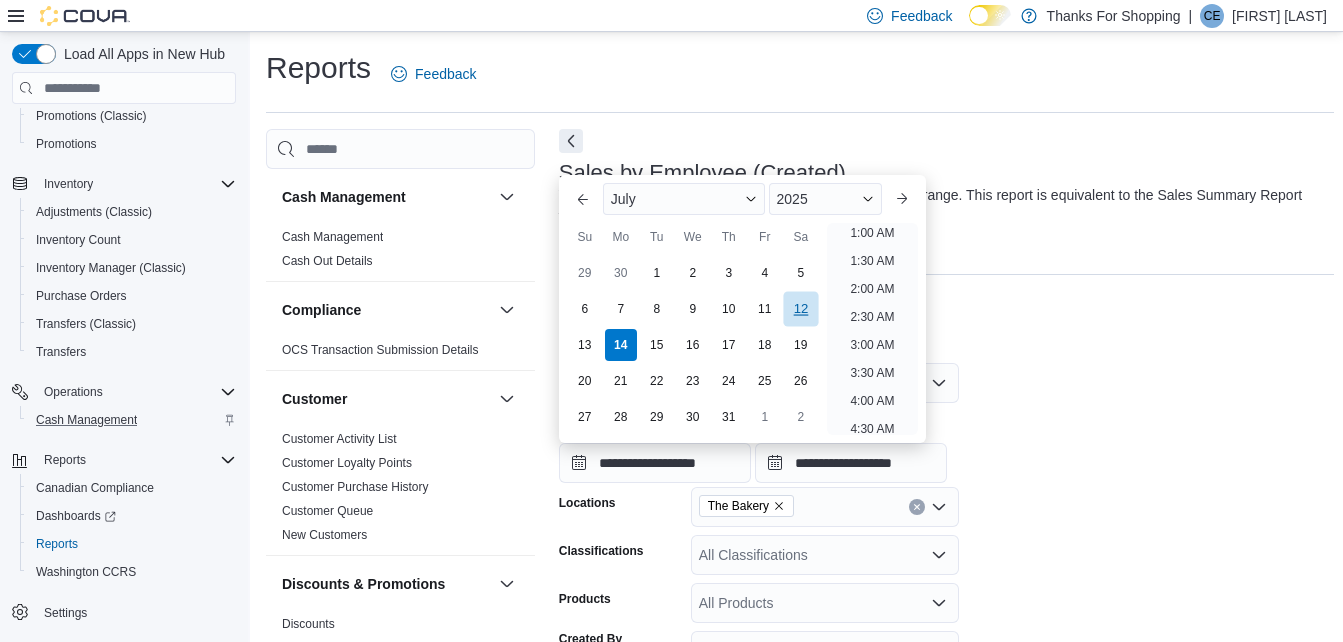click on "12" at bounding box center [800, 308] 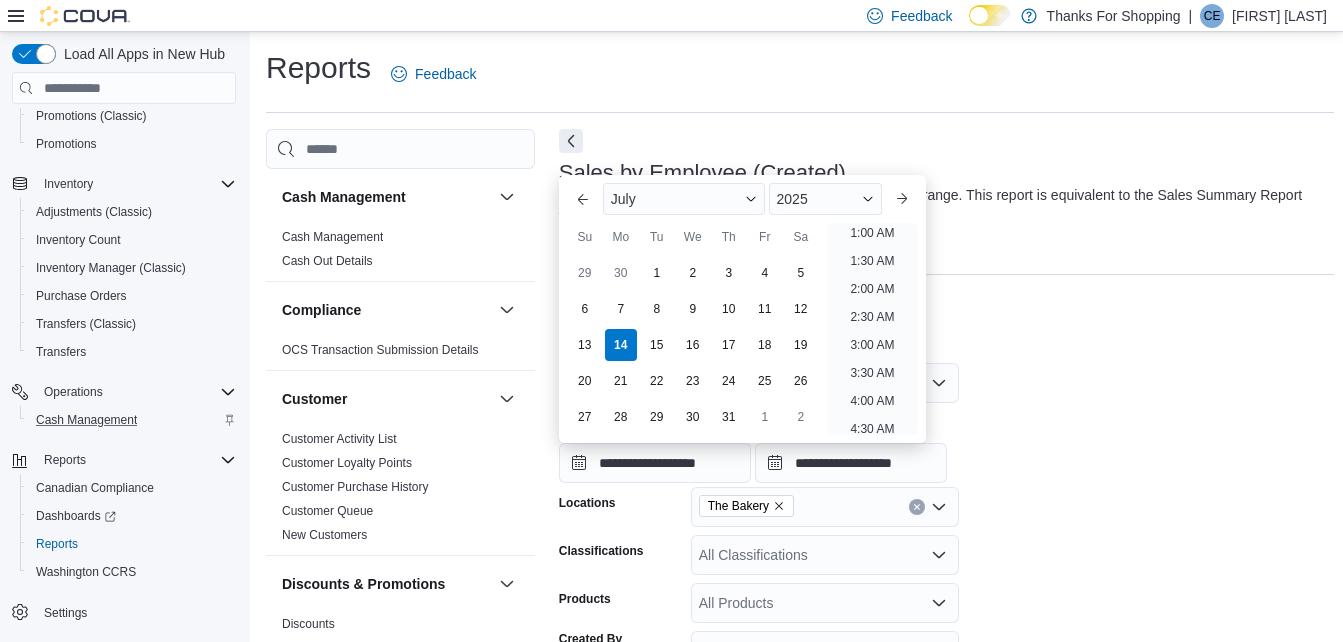 type on "**********" 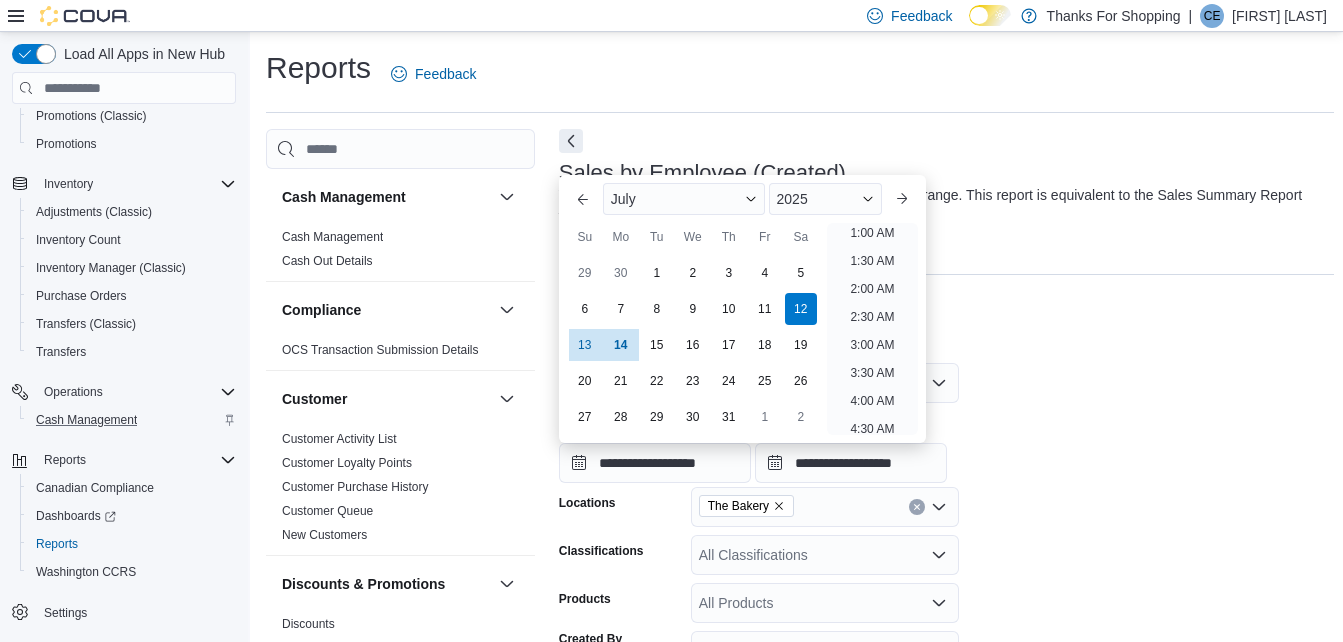 scroll, scrollTop: 4, scrollLeft: 0, axis: vertical 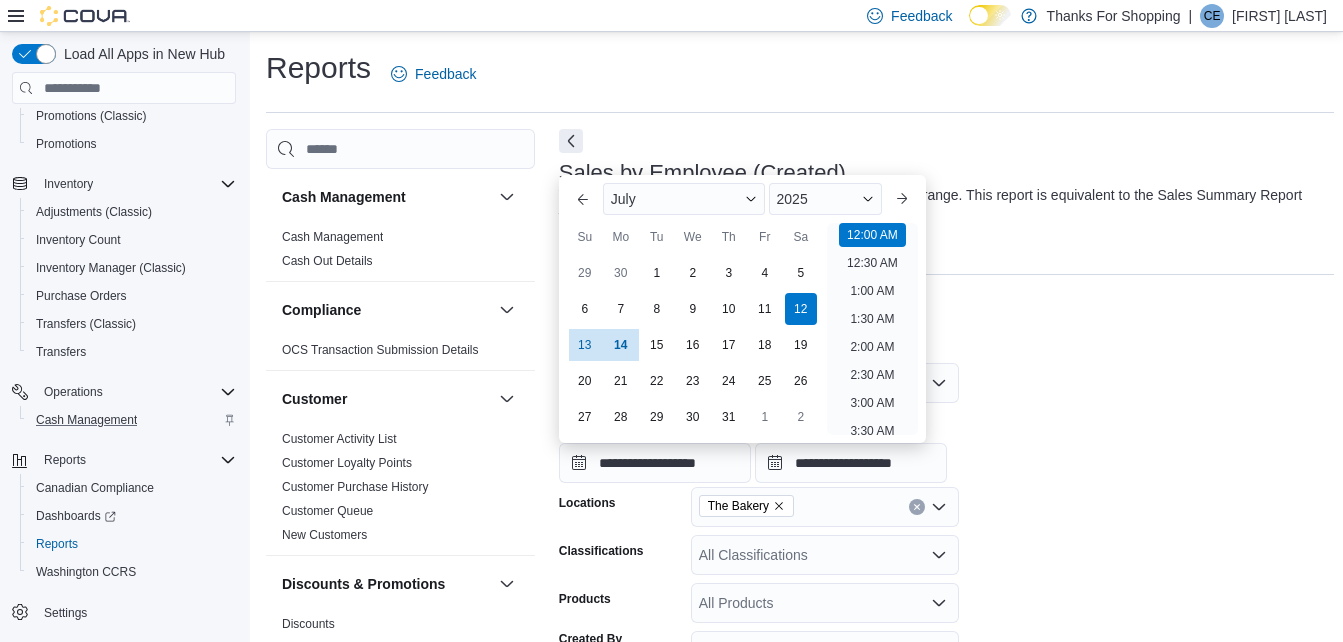 drag, startPoint x: 1076, startPoint y: 337, endPoint x: 1025, endPoint y: 371, distance: 61.294373 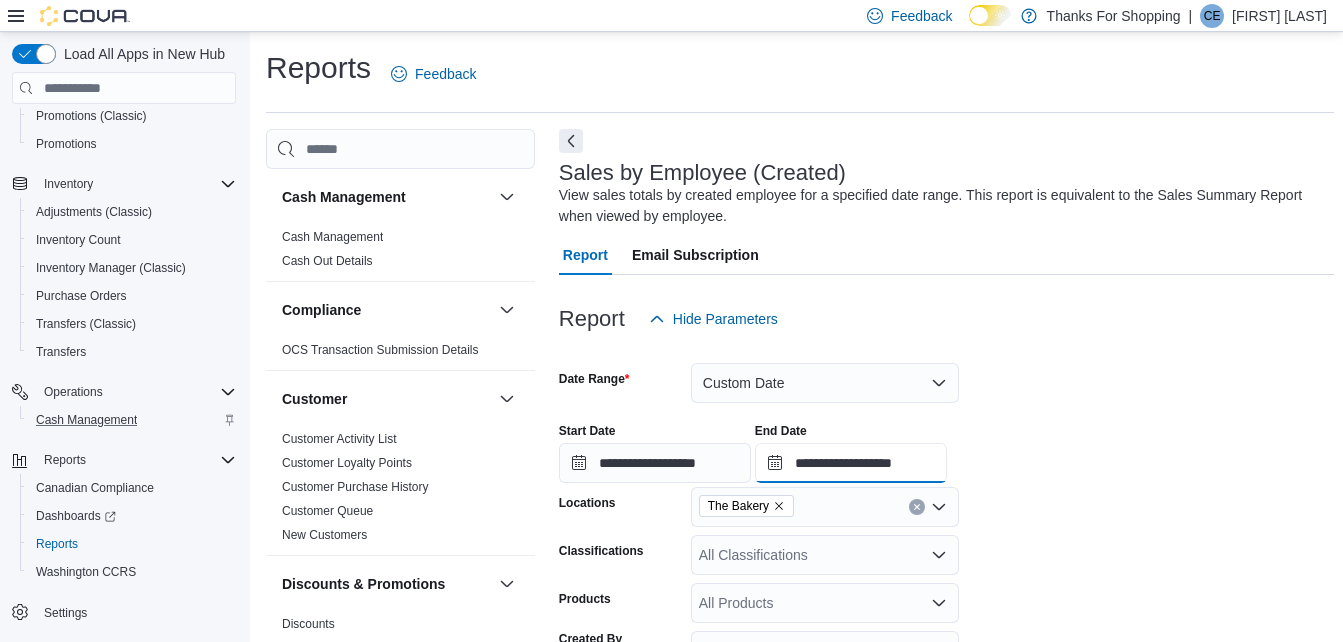 click on "**********" at bounding box center (851, 463) 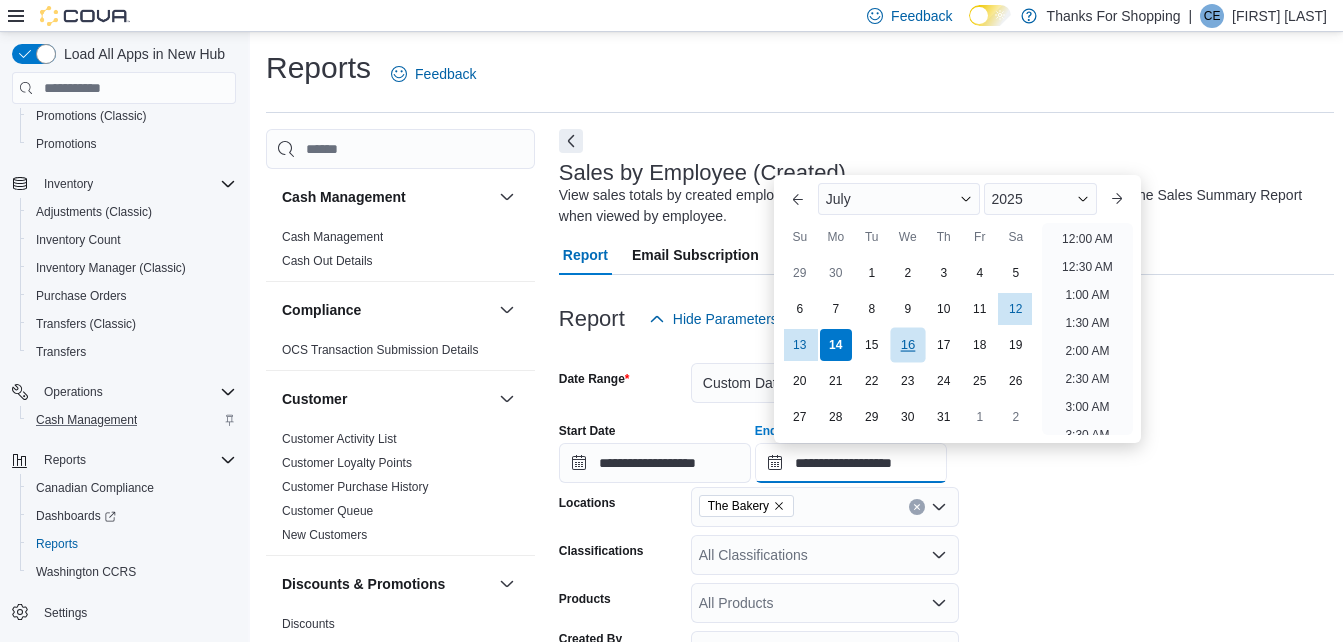 scroll, scrollTop: 1136, scrollLeft: 0, axis: vertical 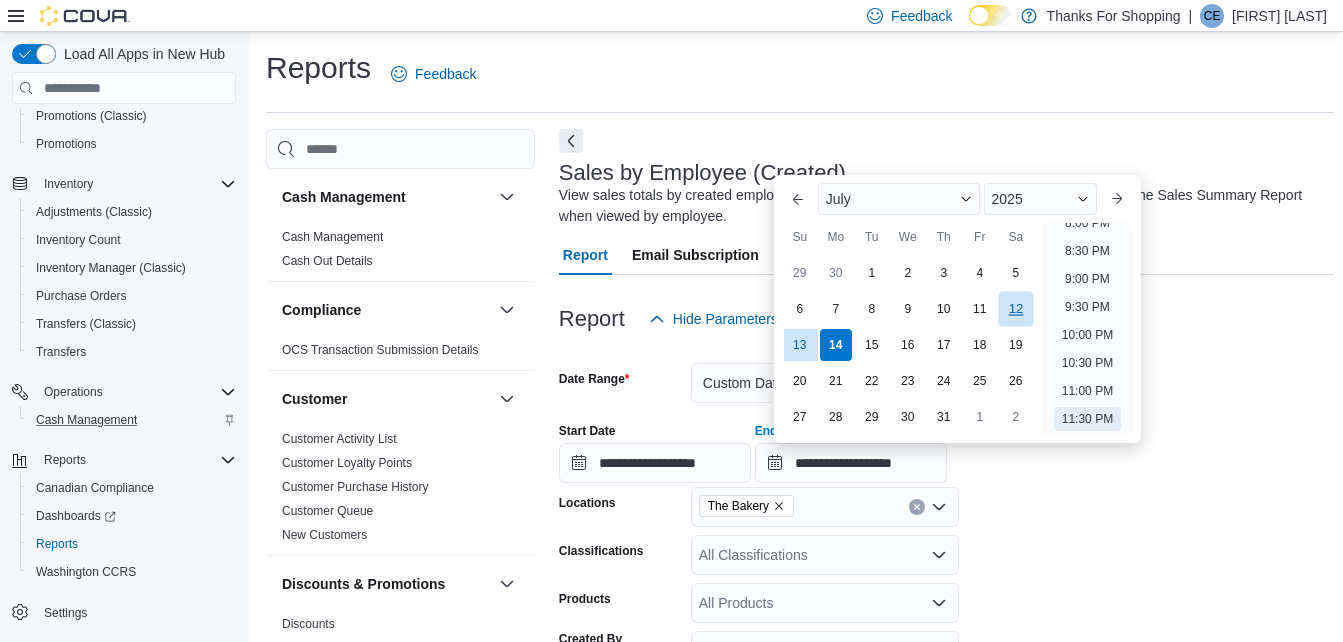 click on "12" at bounding box center [1015, 308] 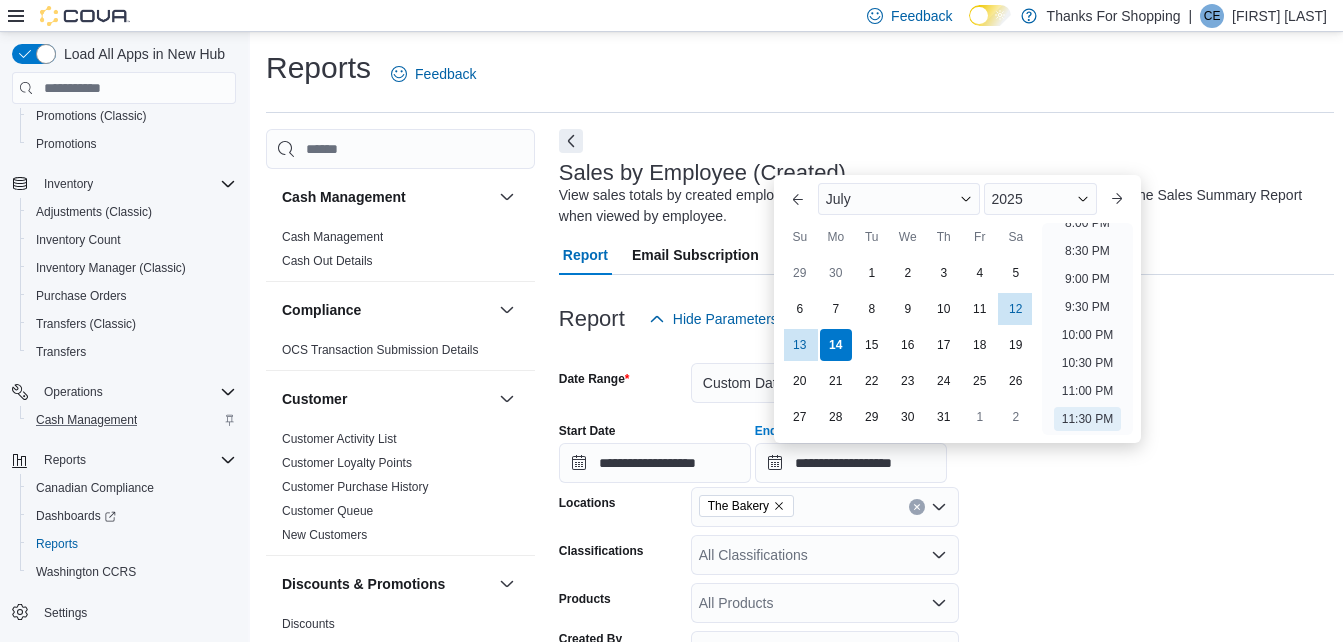 type on "**********" 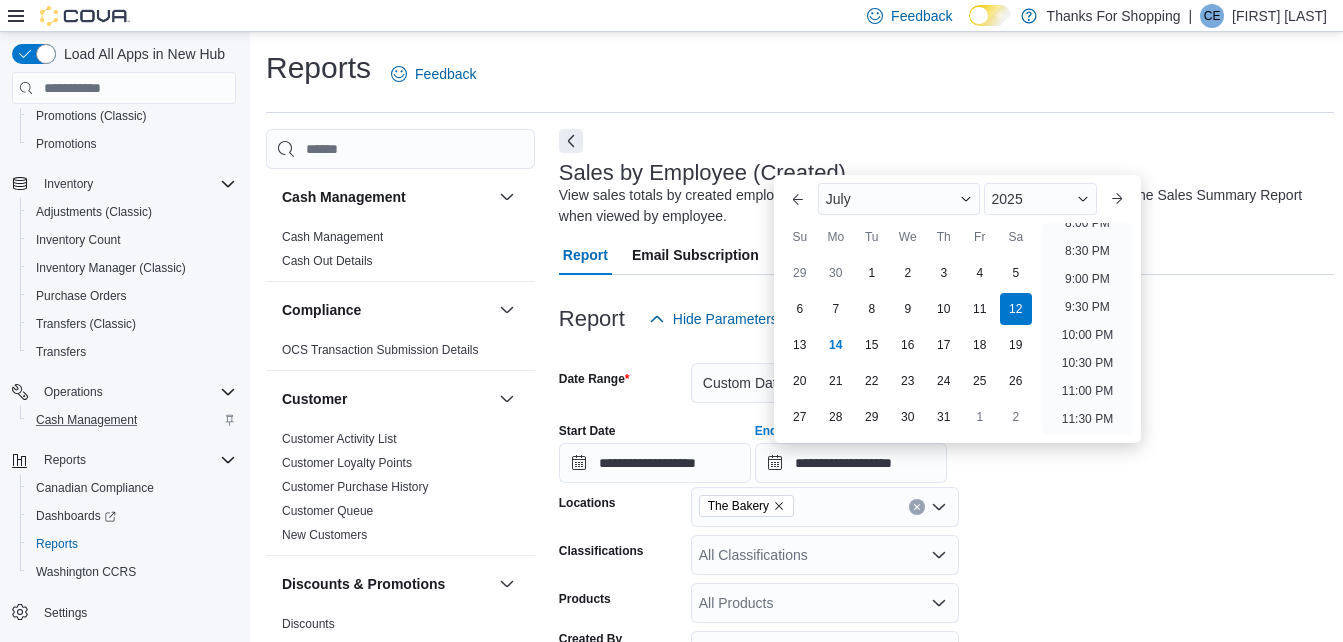 click on "Report Hide Parameters" at bounding box center [946, 319] 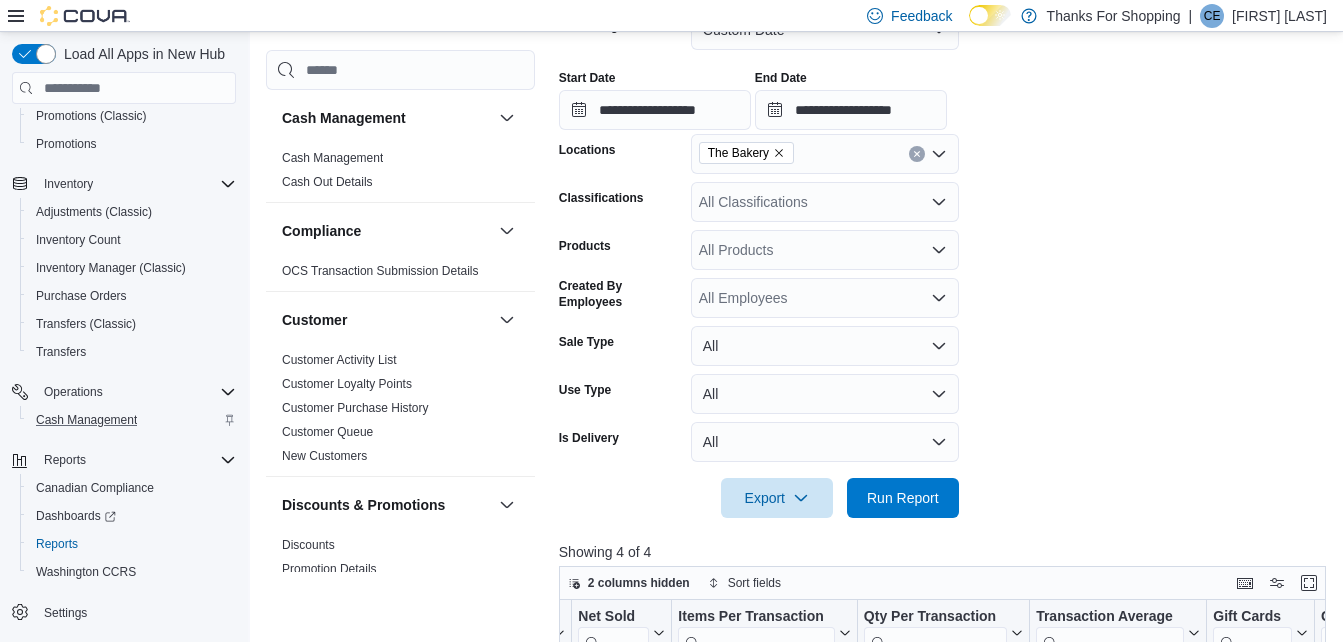 scroll, scrollTop: 800, scrollLeft: 0, axis: vertical 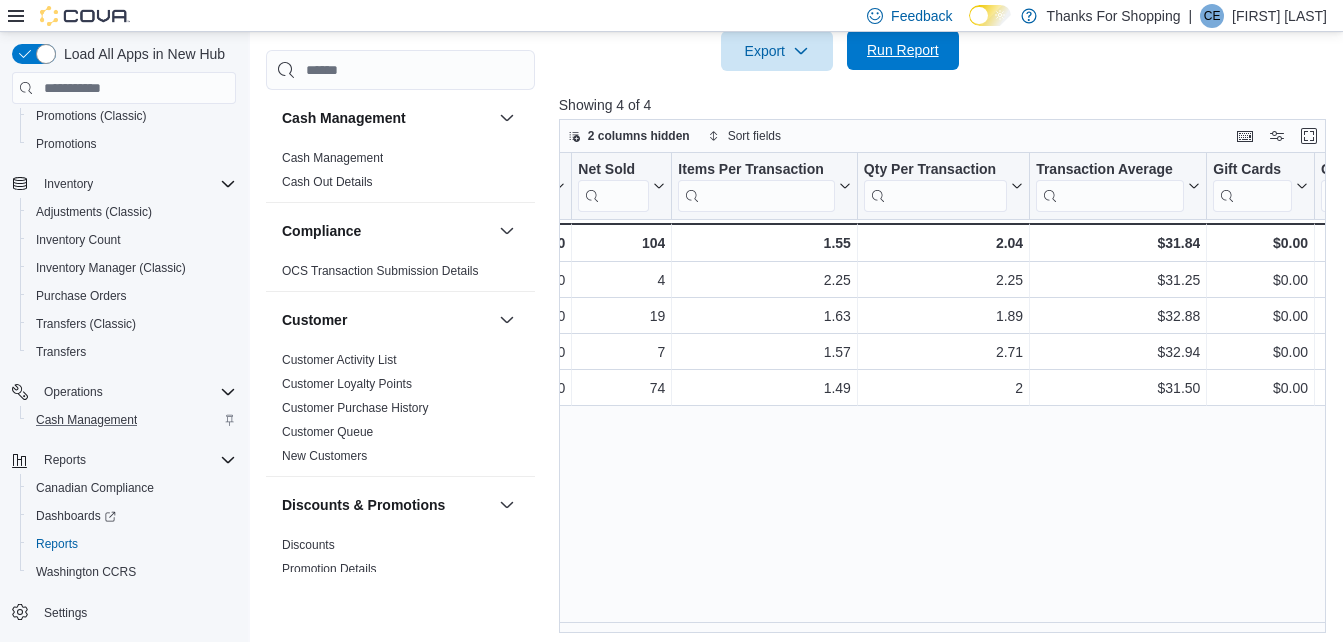 click on "Run Report" at bounding box center (903, 50) 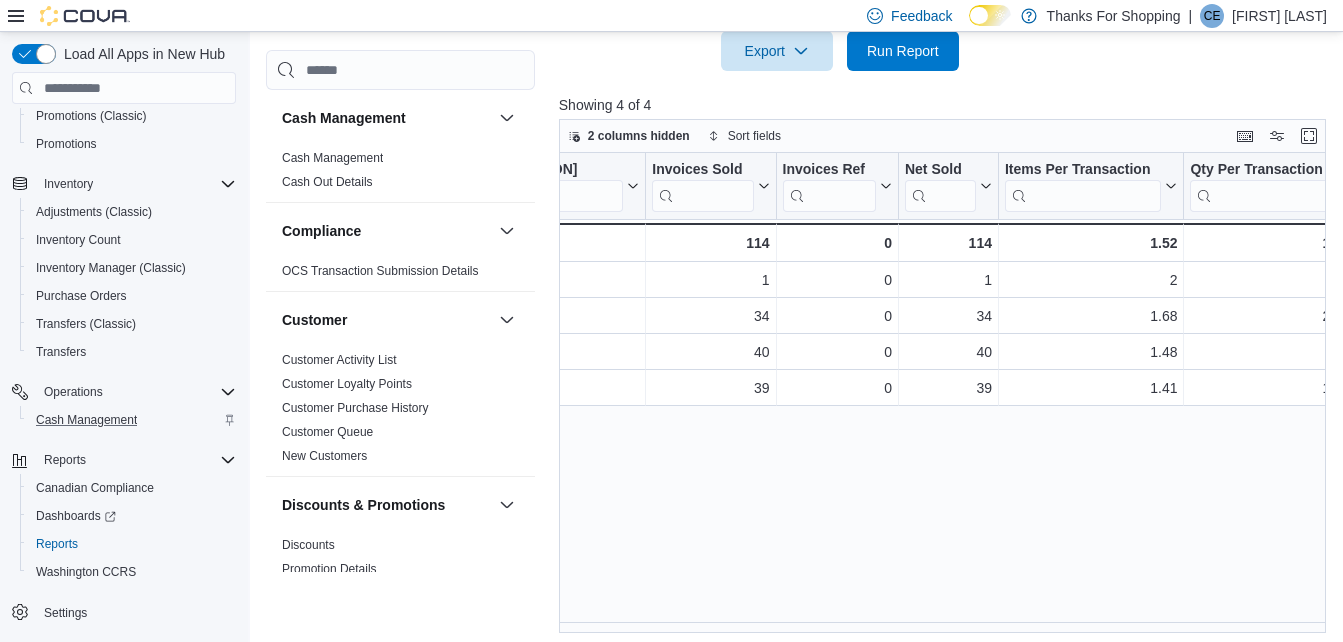 scroll, scrollTop: 0, scrollLeft: 0, axis: both 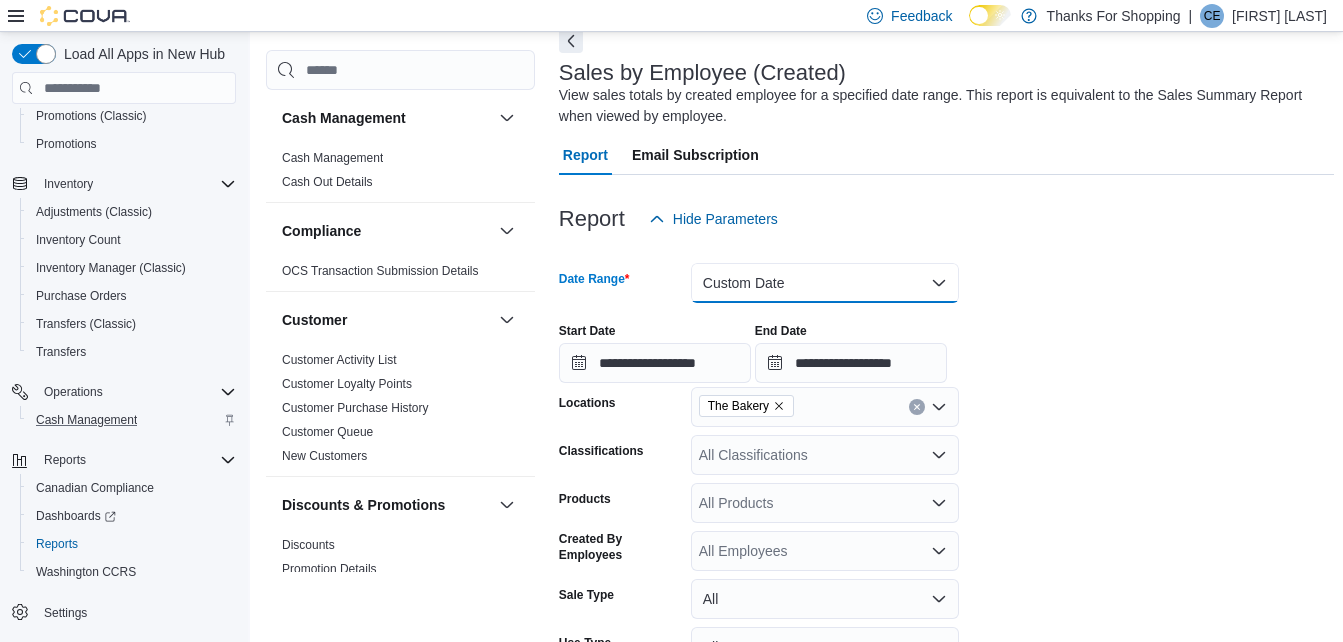 click on "Custom Date" at bounding box center [825, 283] 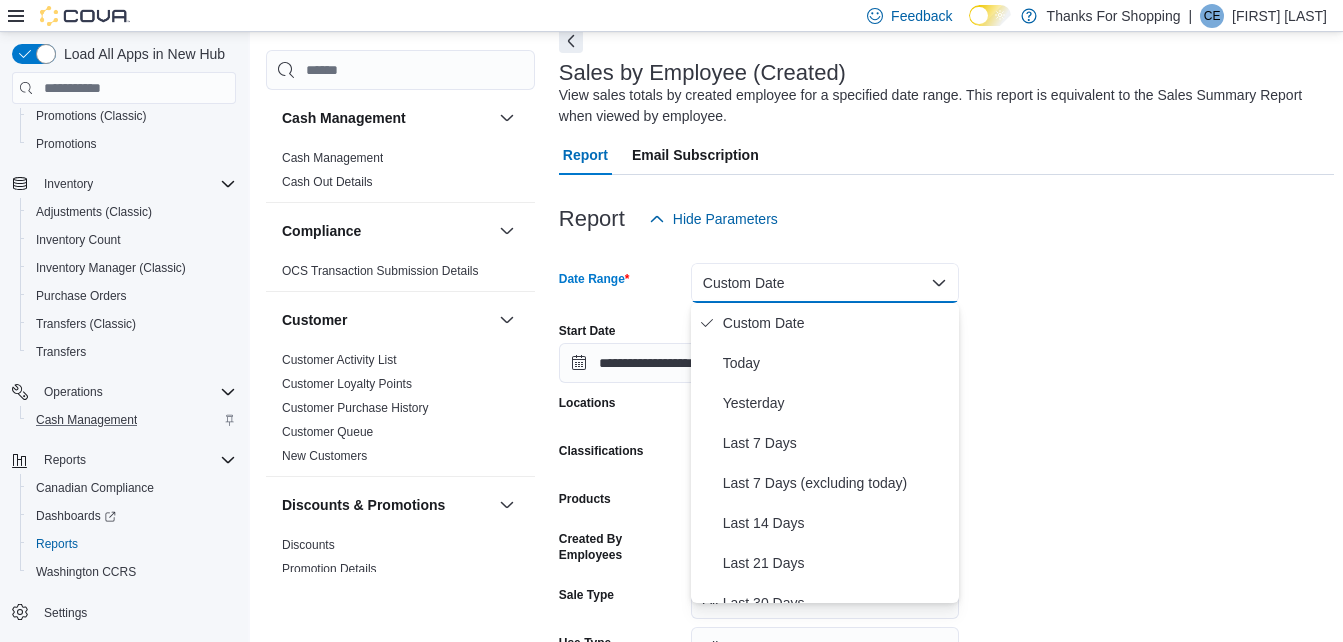 click on "**********" at bounding box center [946, 505] 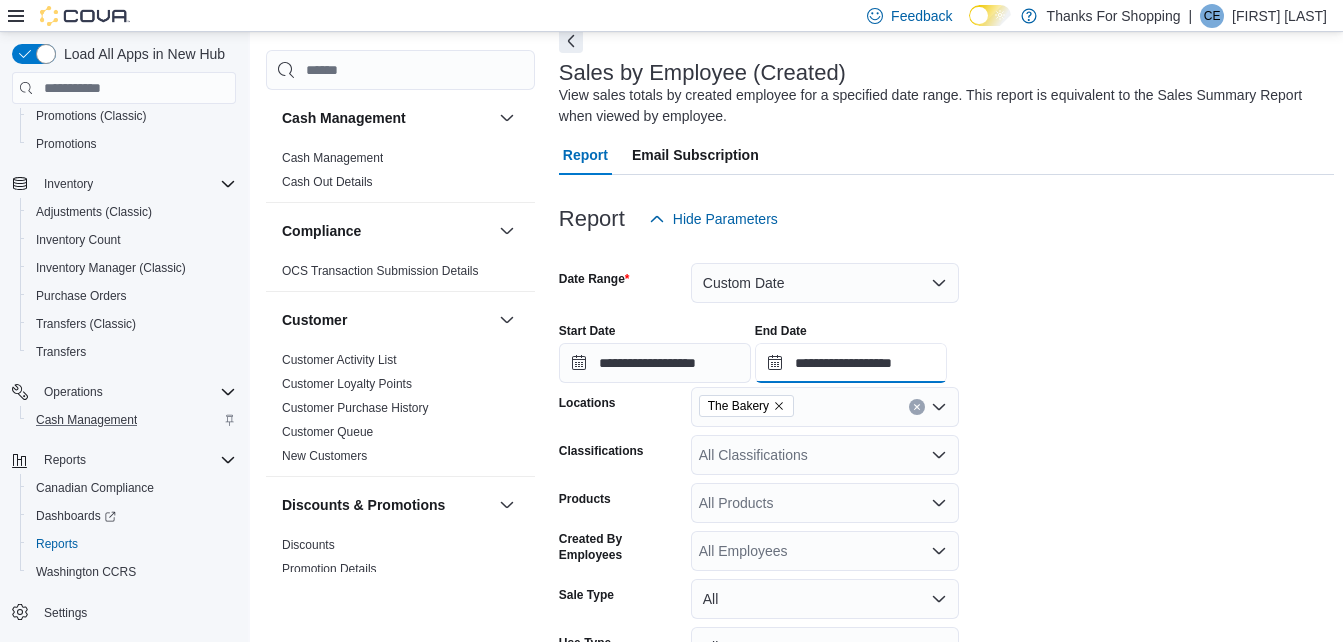 click on "**********" at bounding box center (851, 363) 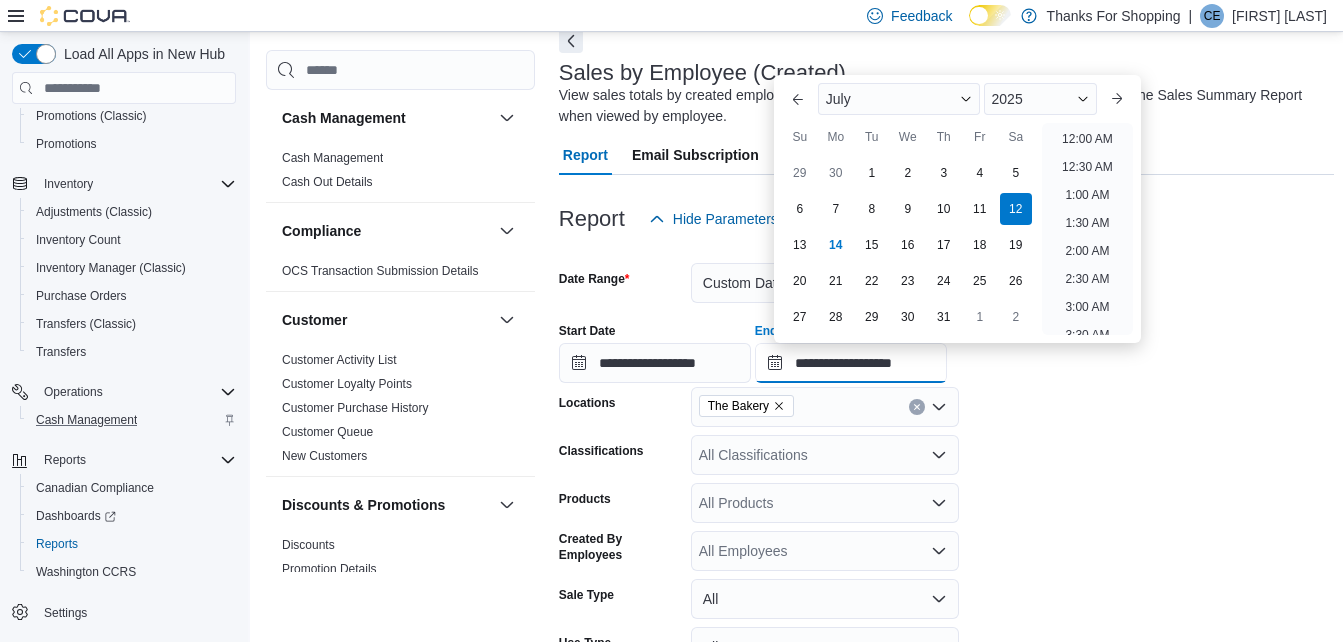 scroll, scrollTop: 1136, scrollLeft: 0, axis: vertical 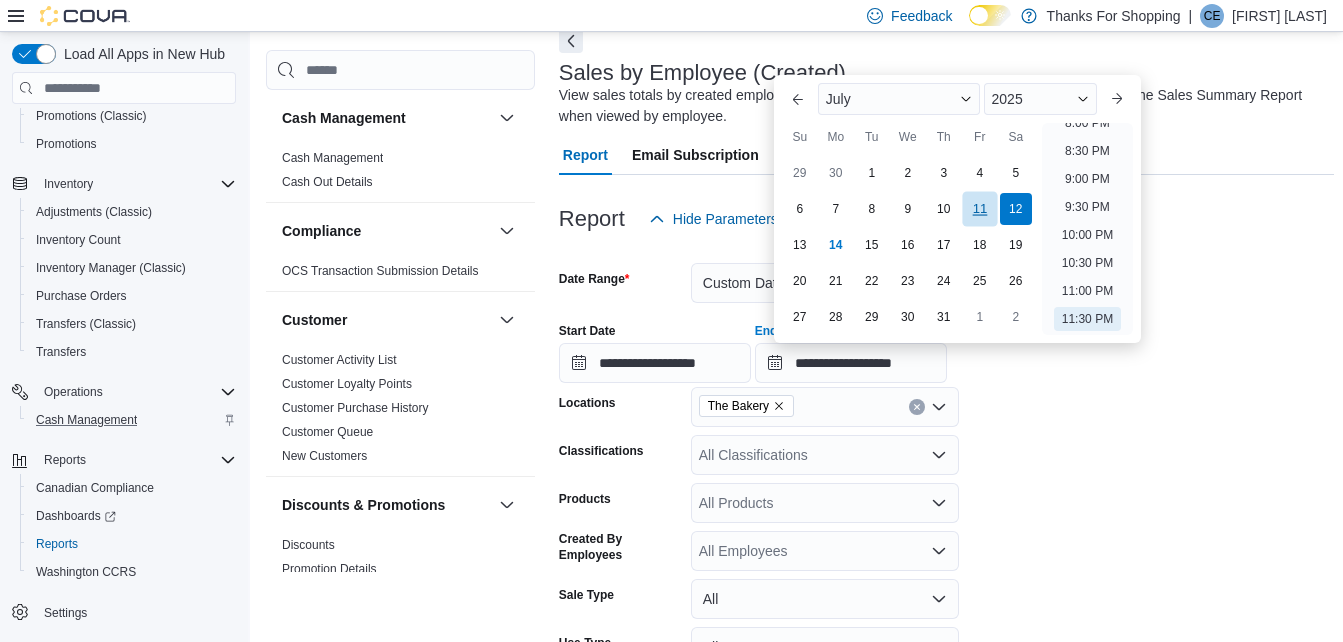 click on "11" at bounding box center [979, 208] 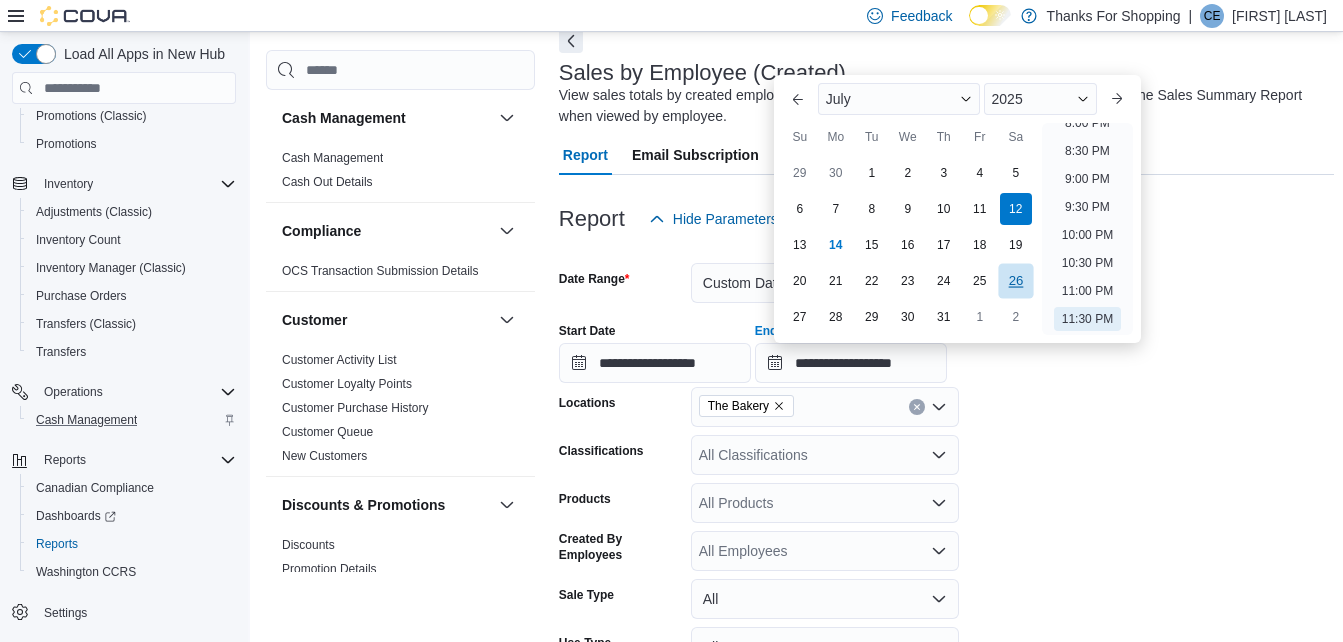type on "**********" 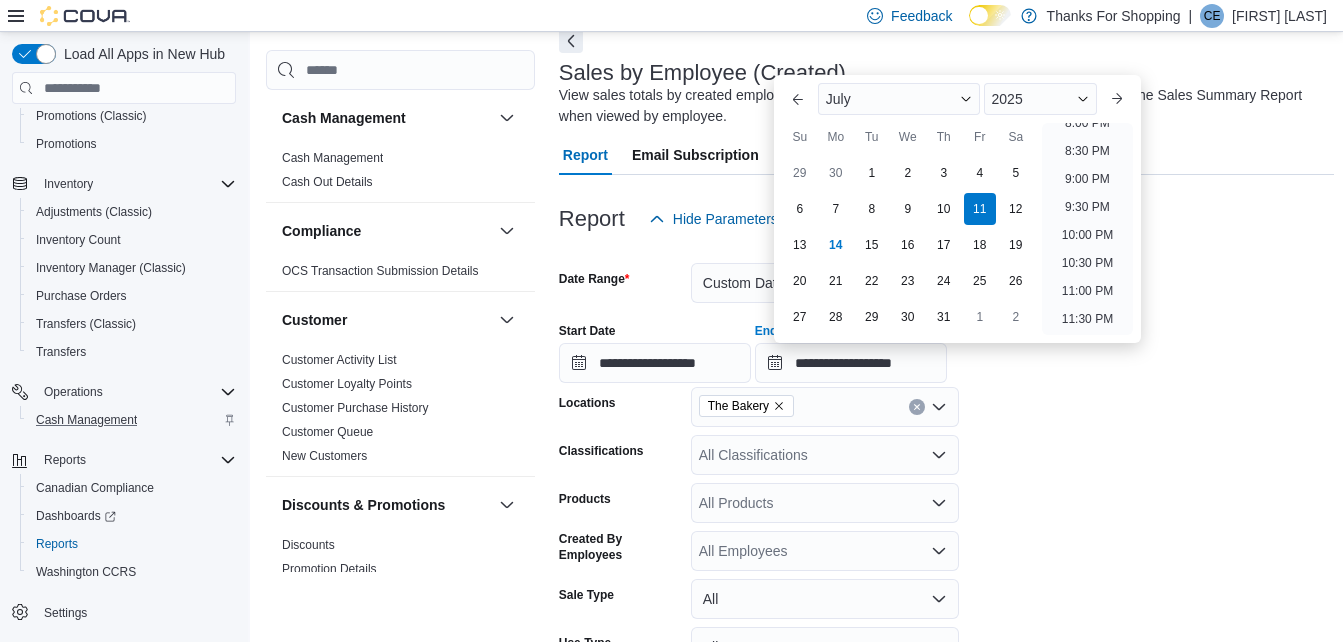 click on "**********" at bounding box center (946, 505) 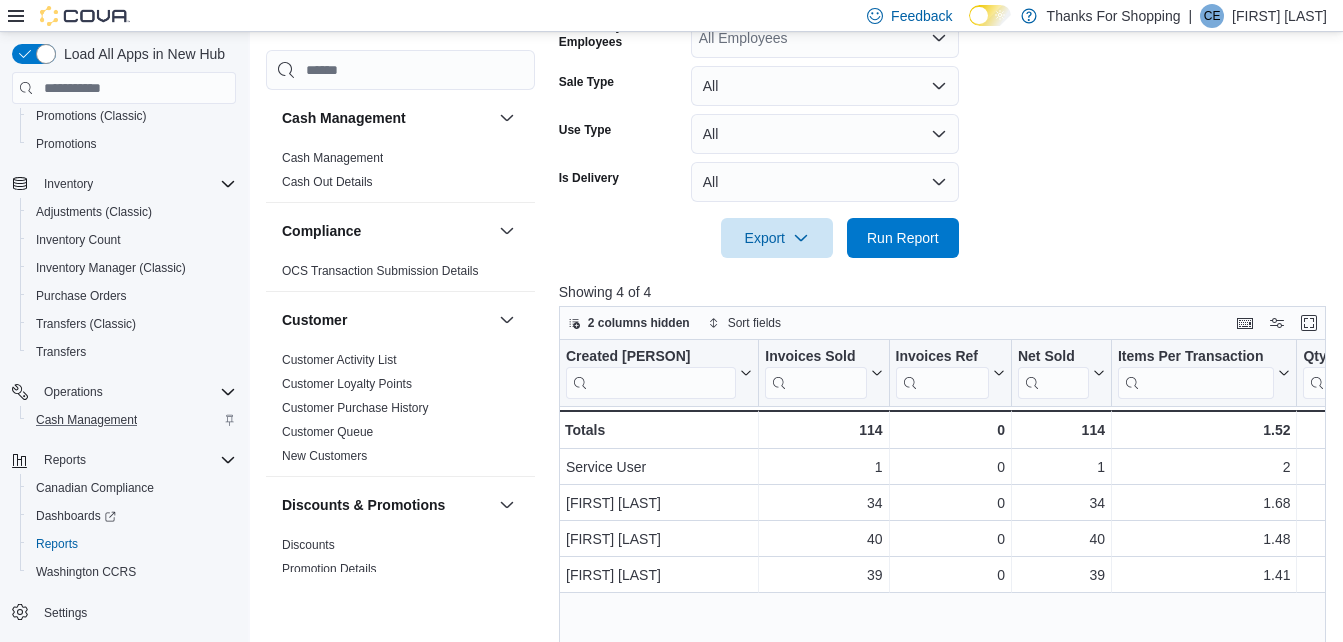 scroll, scrollTop: 800, scrollLeft: 0, axis: vertical 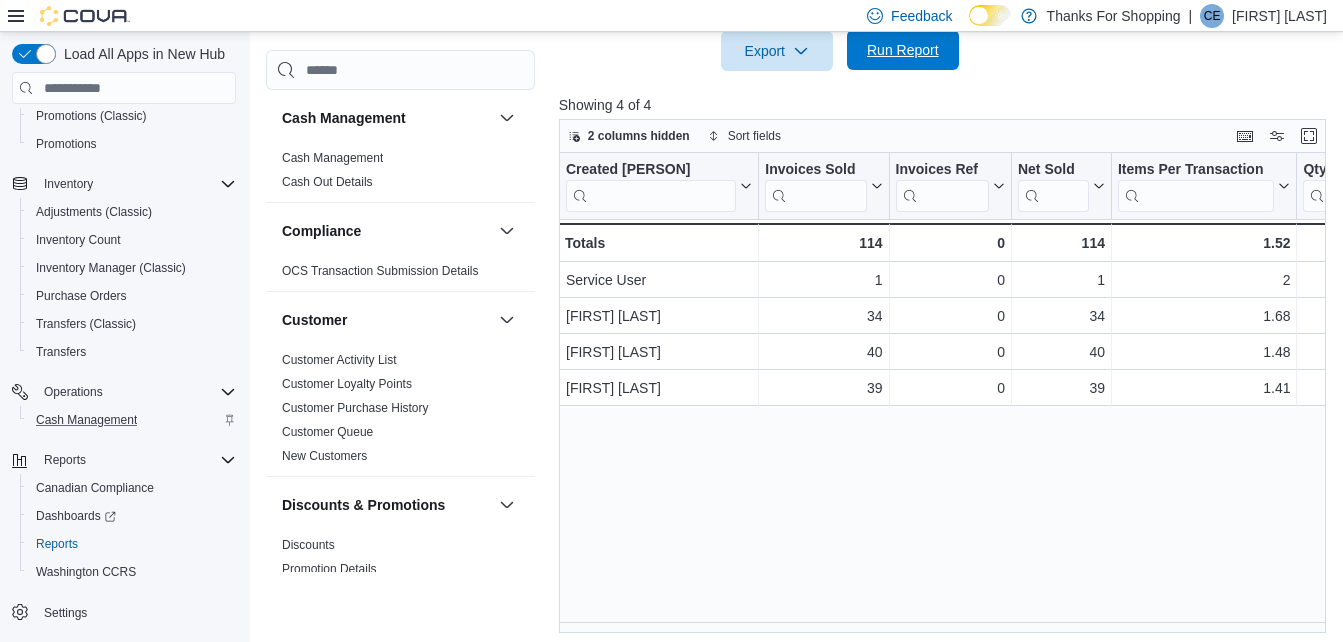 click on "Run Report" at bounding box center (903, 50) 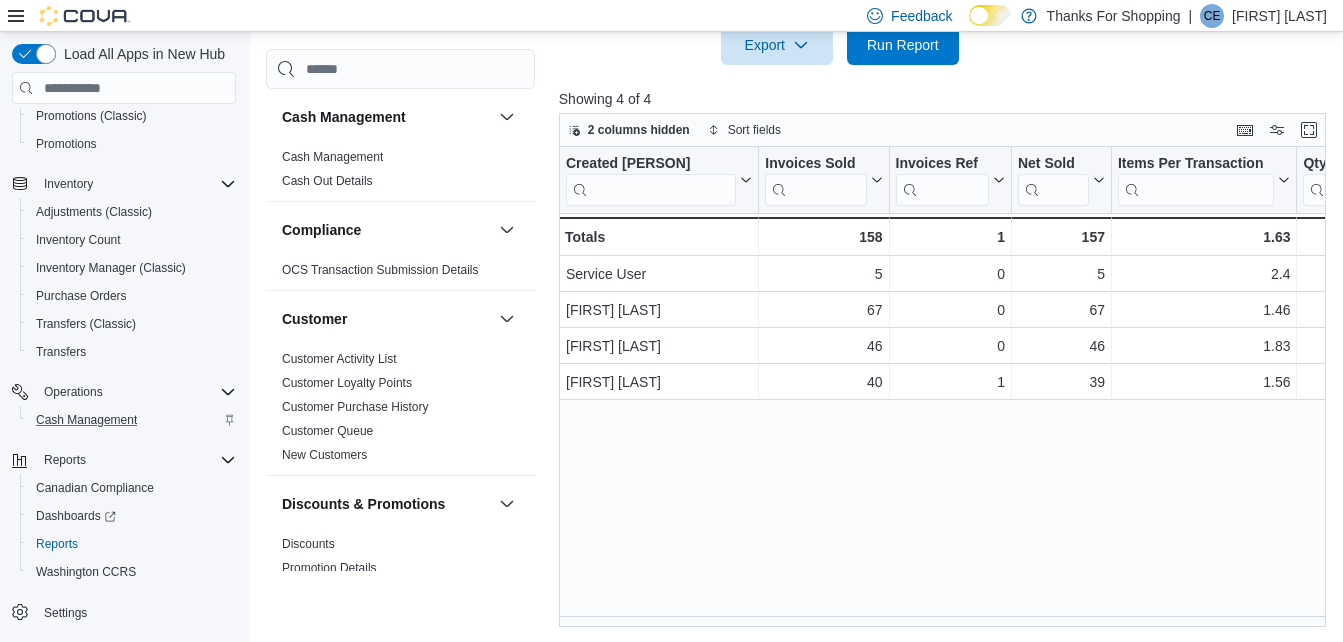 scroll, scrollTop: 807, scrollLeft: 0, axis: vertical 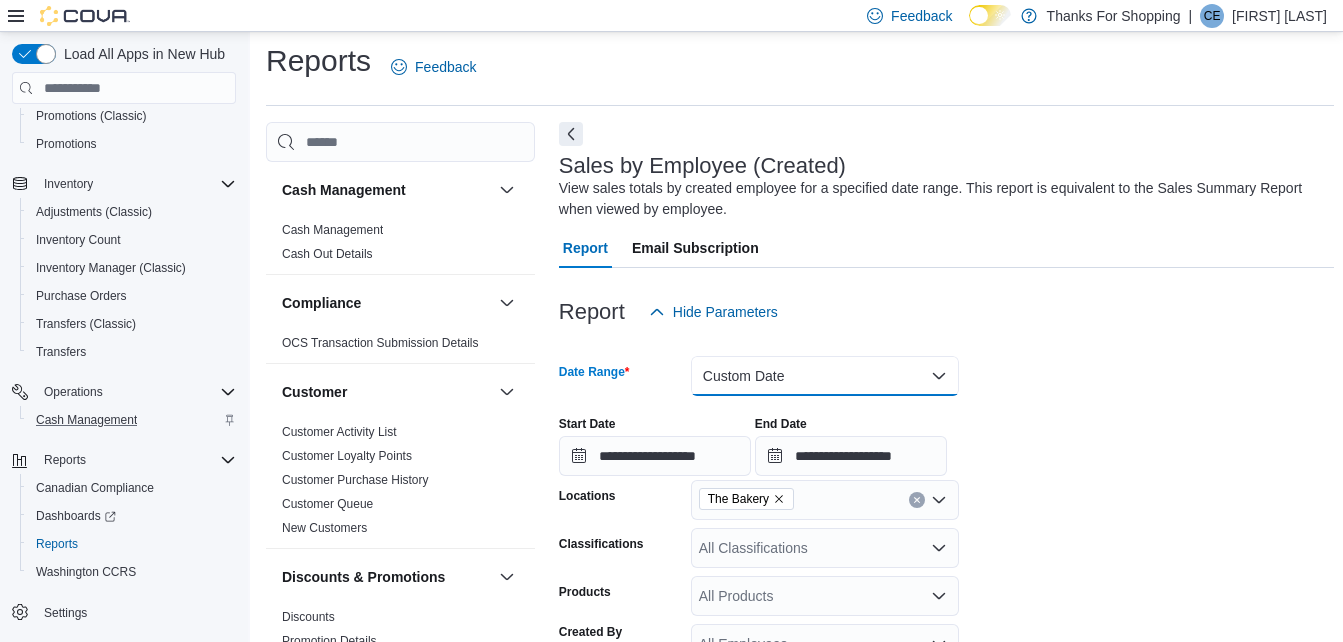 click on "Custom Date" at bounding box center [825, 376] 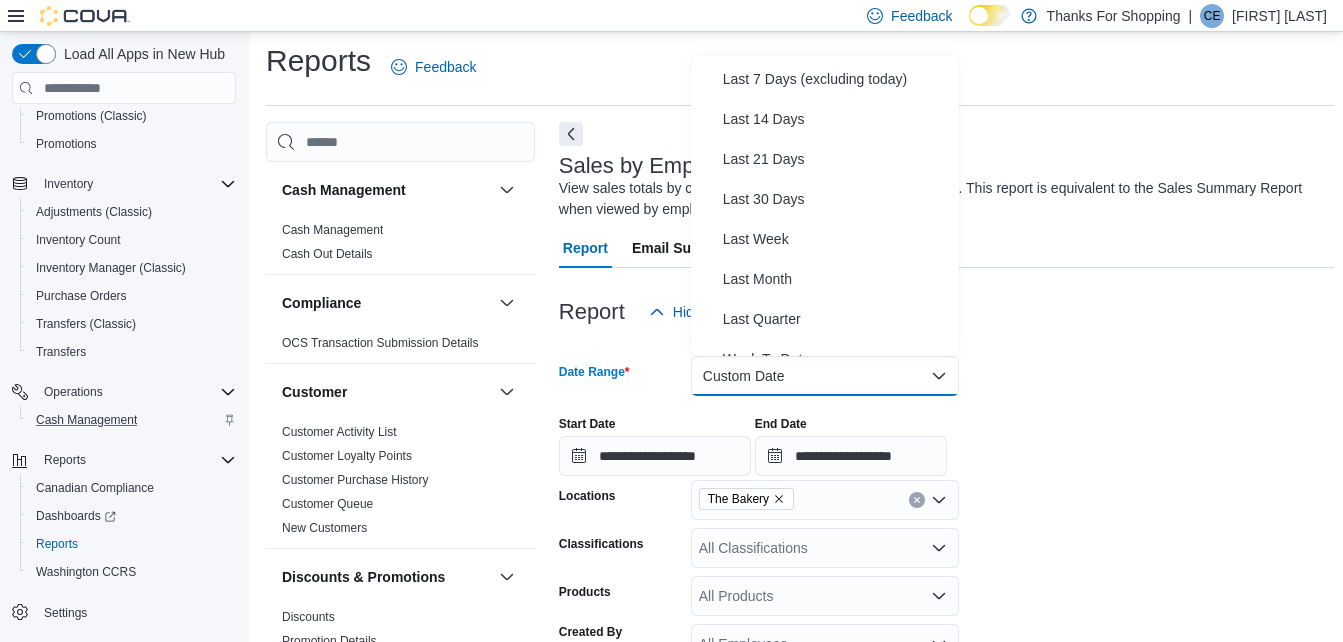 scroll, scrollTop: 300, scrollLeft: 0, axis: vertical 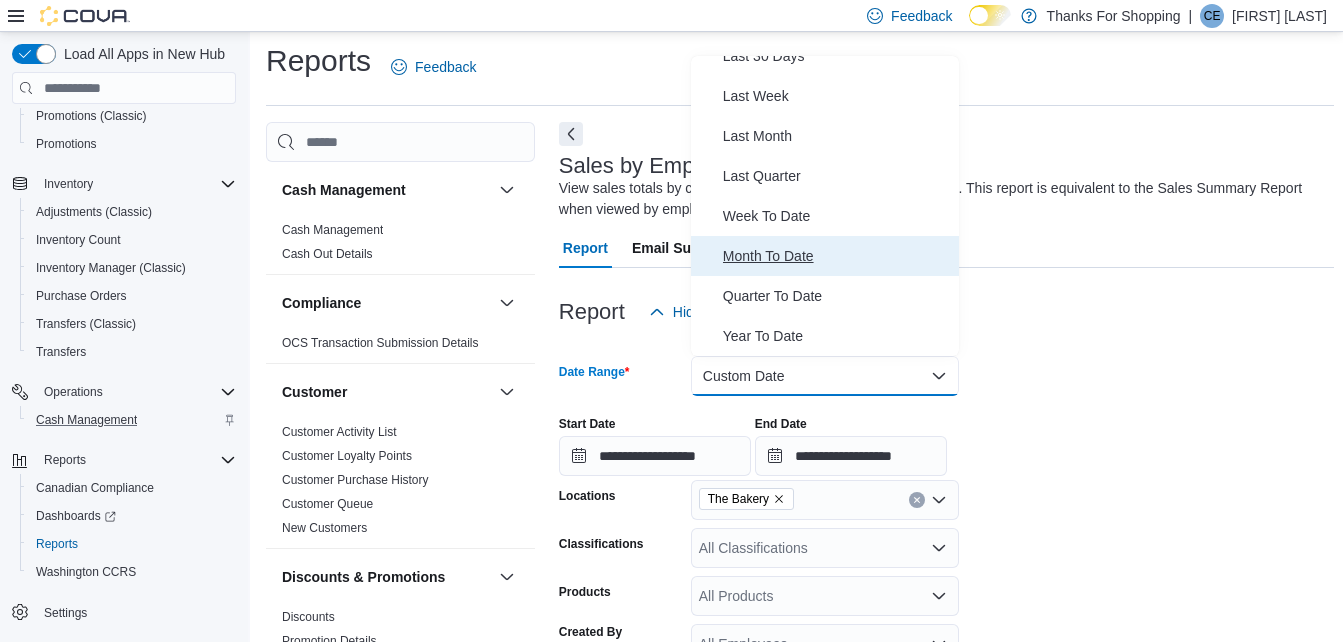 click on "Month To Date" at bounding box center (837, 256) 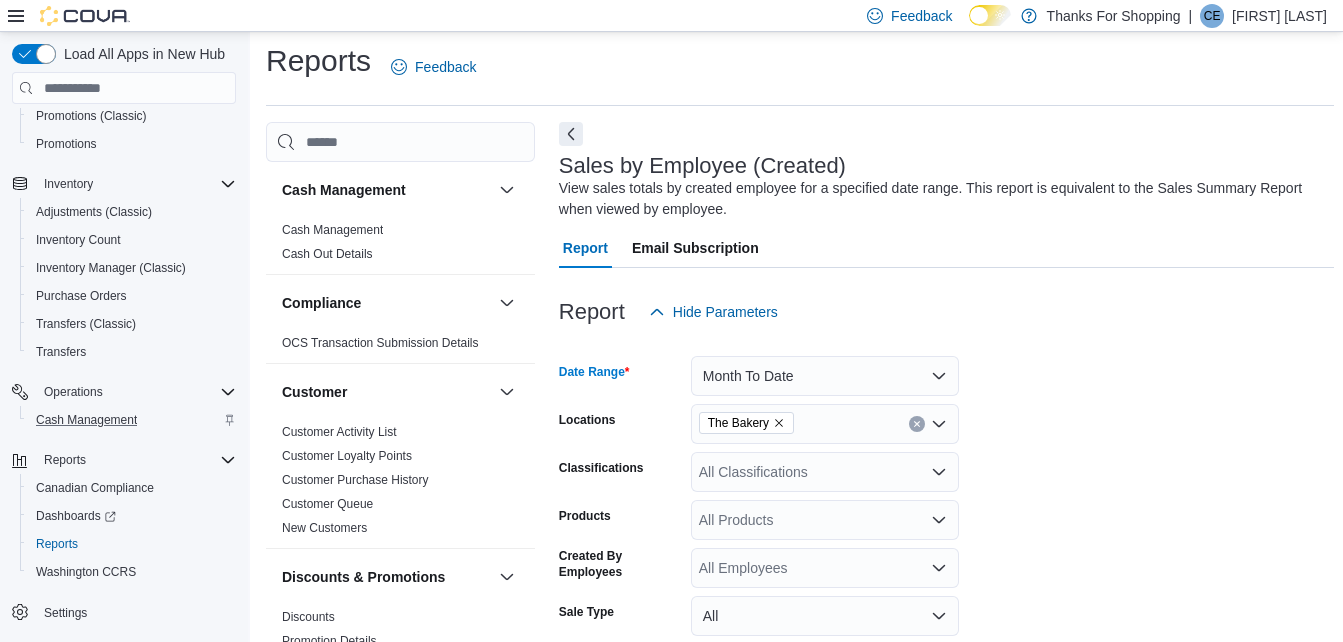 drag, startPoint x: 1304, startPoint y: 427, endPoint x: 1193, endPoint y: 448, distance: 112.969025 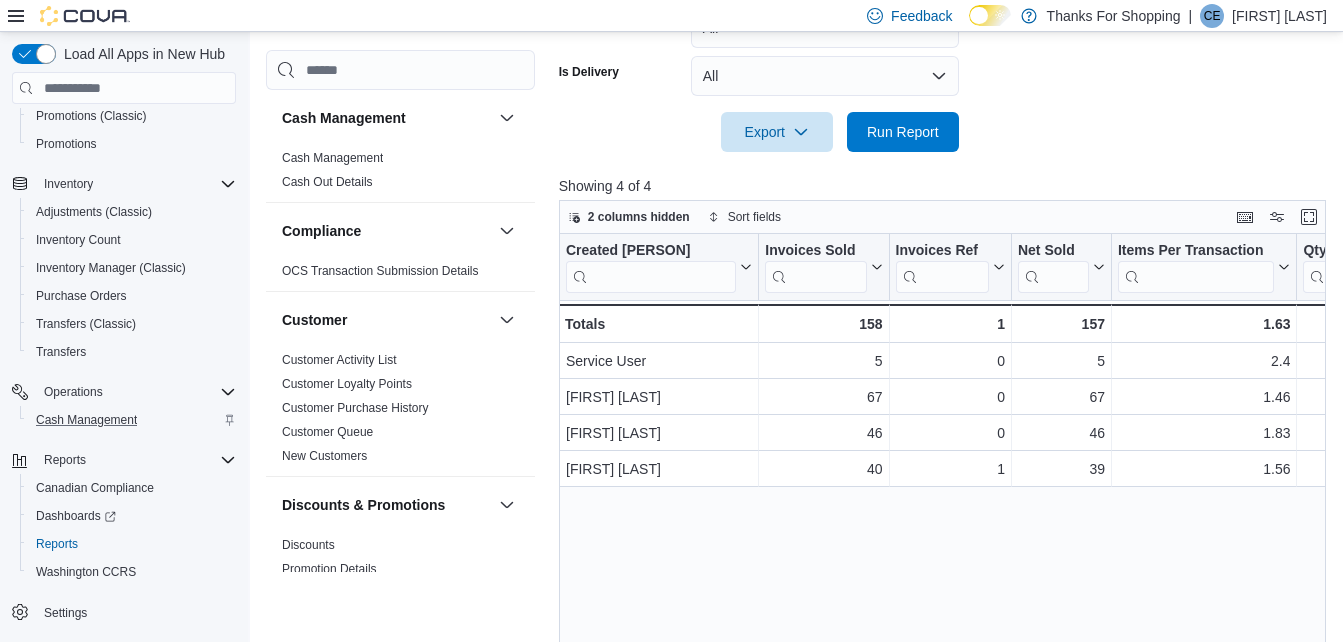 scroll, scrollTop: 731, scrollLeft: 0, axis: vertical 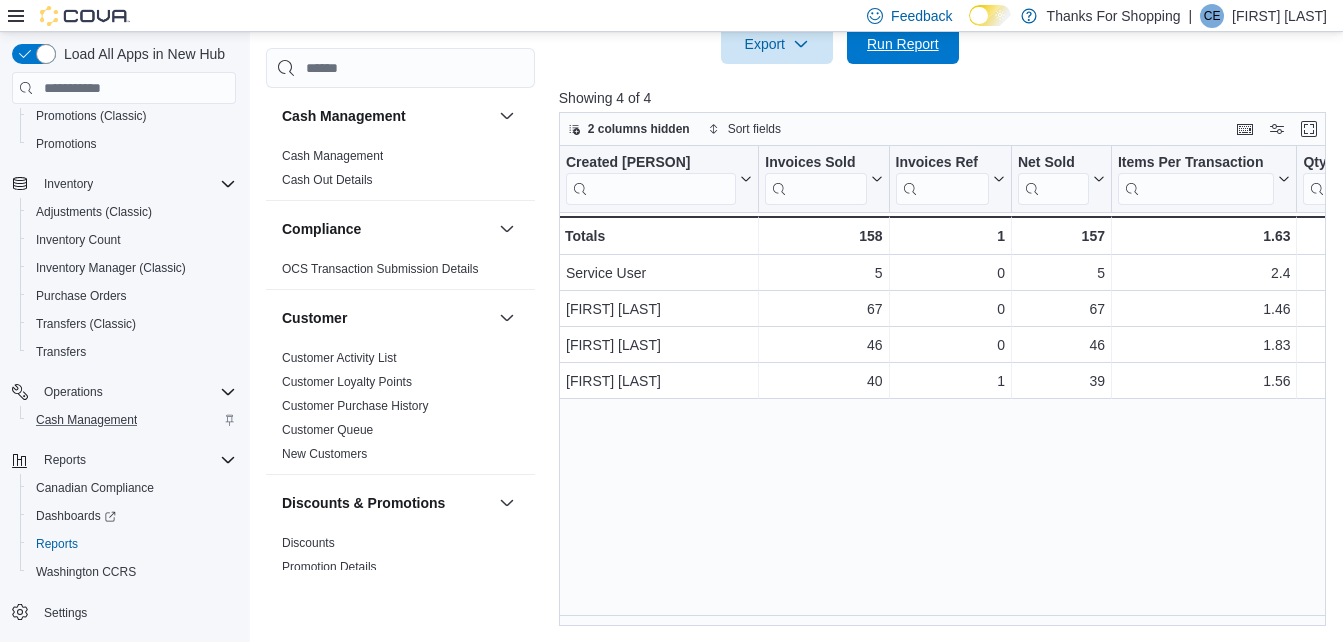 drag, startPoint x: 902, startPoint y: 58, endPoint x: 800, endPoint y: 166, distance: 148.55302 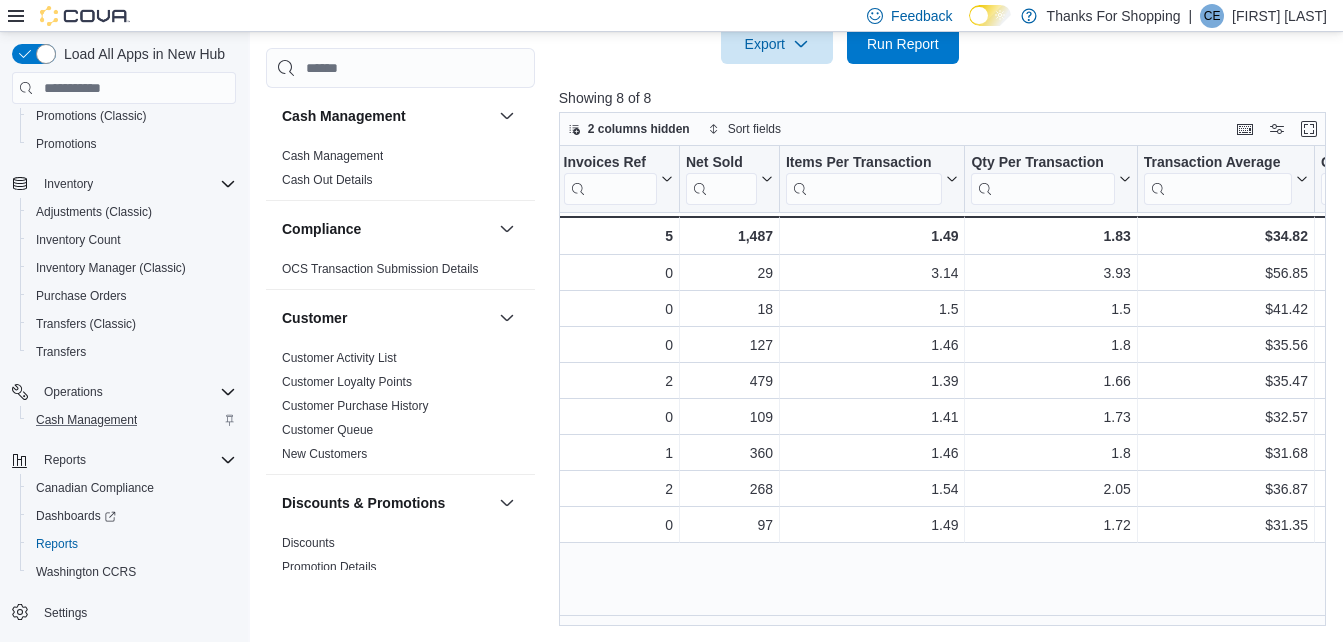 scroll, scrollTop: 0, scrollLeft: 373, axis: horizontal 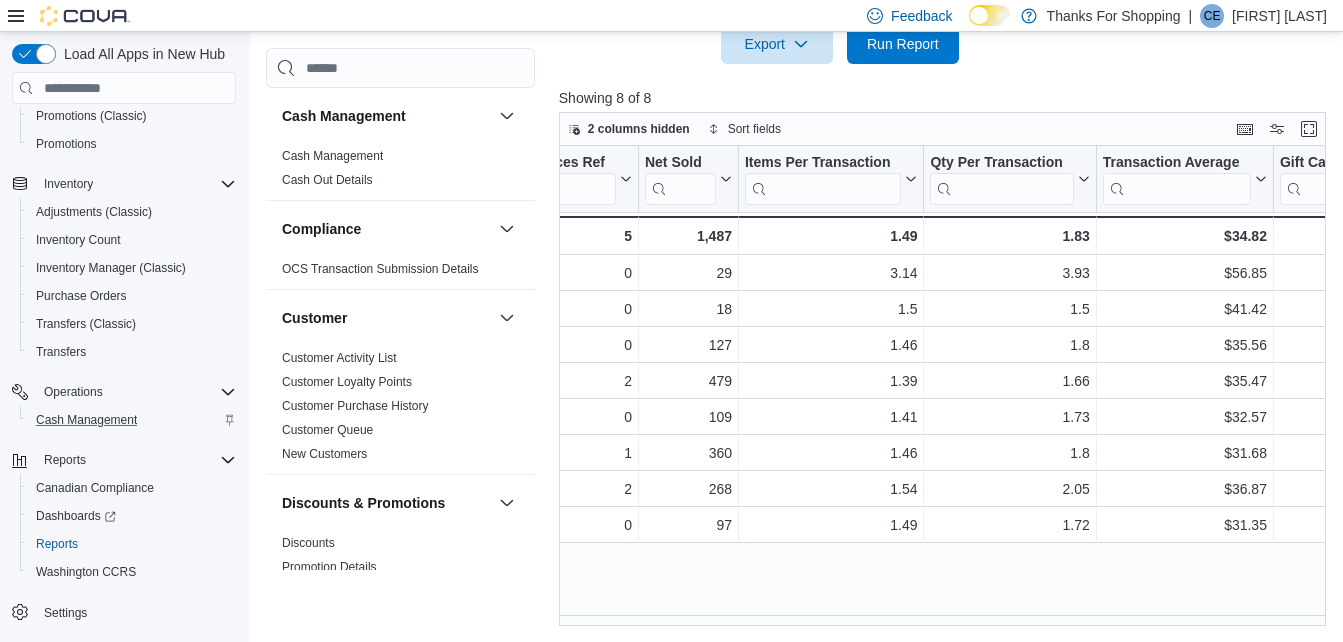 click on "Showing 8 of 8" at bounding box center (946, 98) 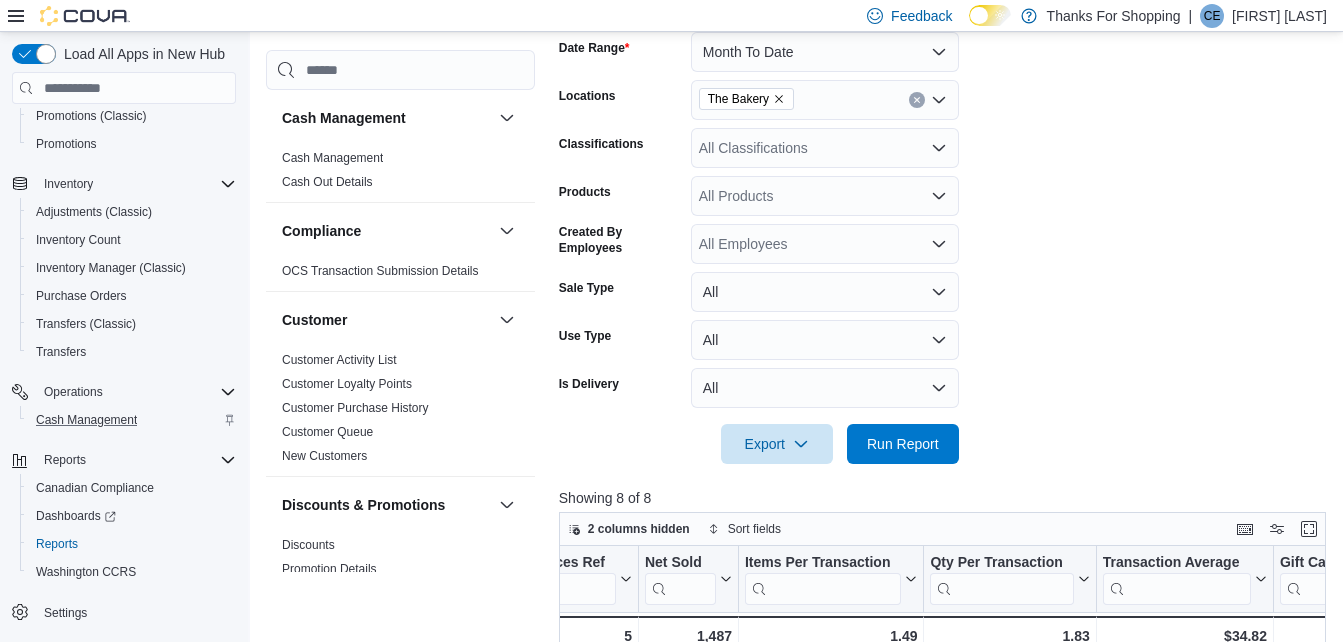 scroll, scrollTop: 231, scrollLeft: 0, axis: vertical 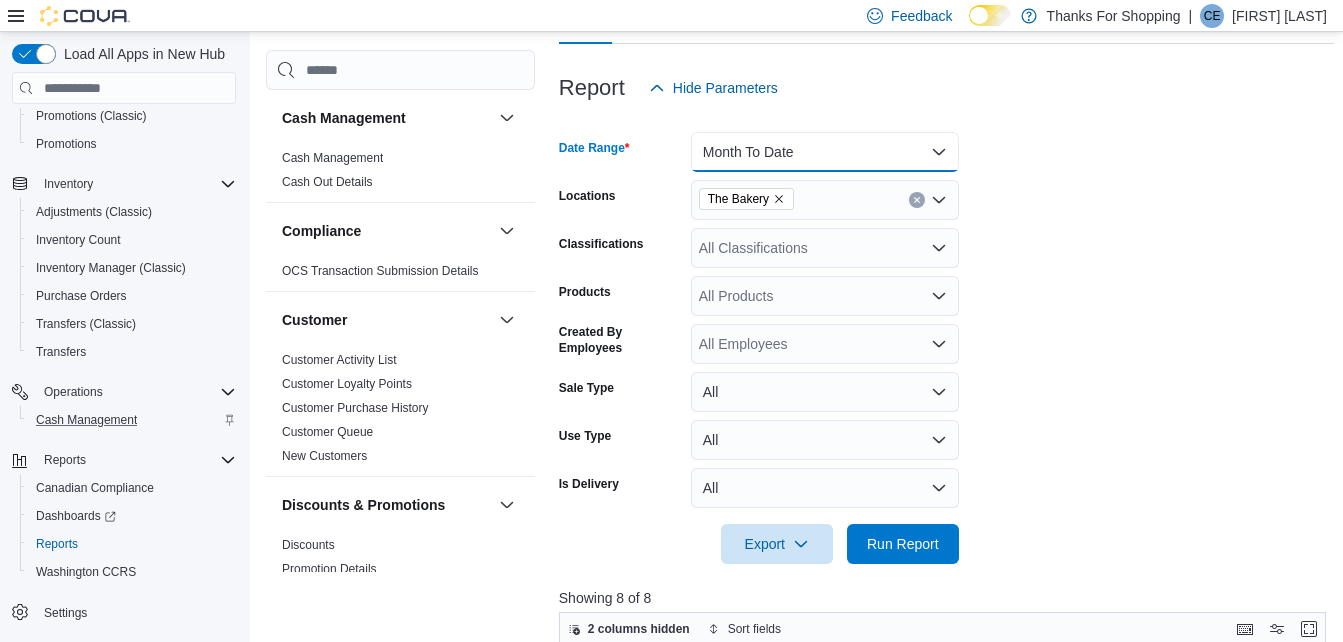 click on "Month To Date" at bounding box center (825, 152) 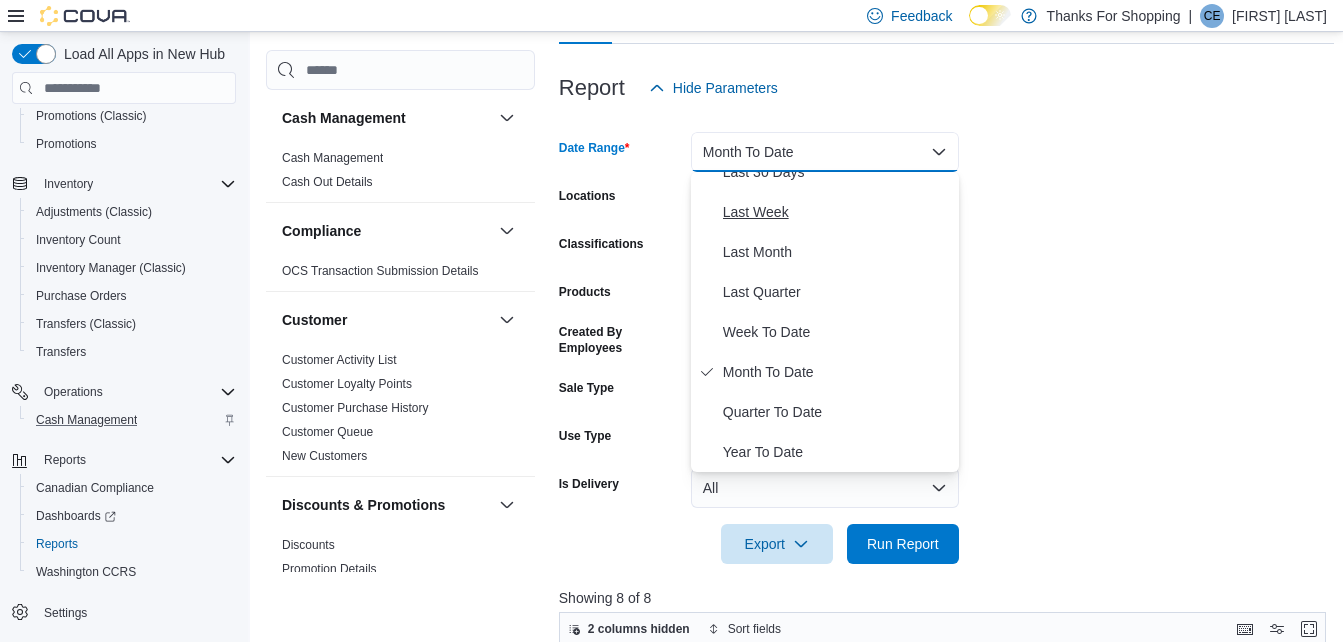 scroll, scrollTop: 0, scrollLeft: 0, axis: both 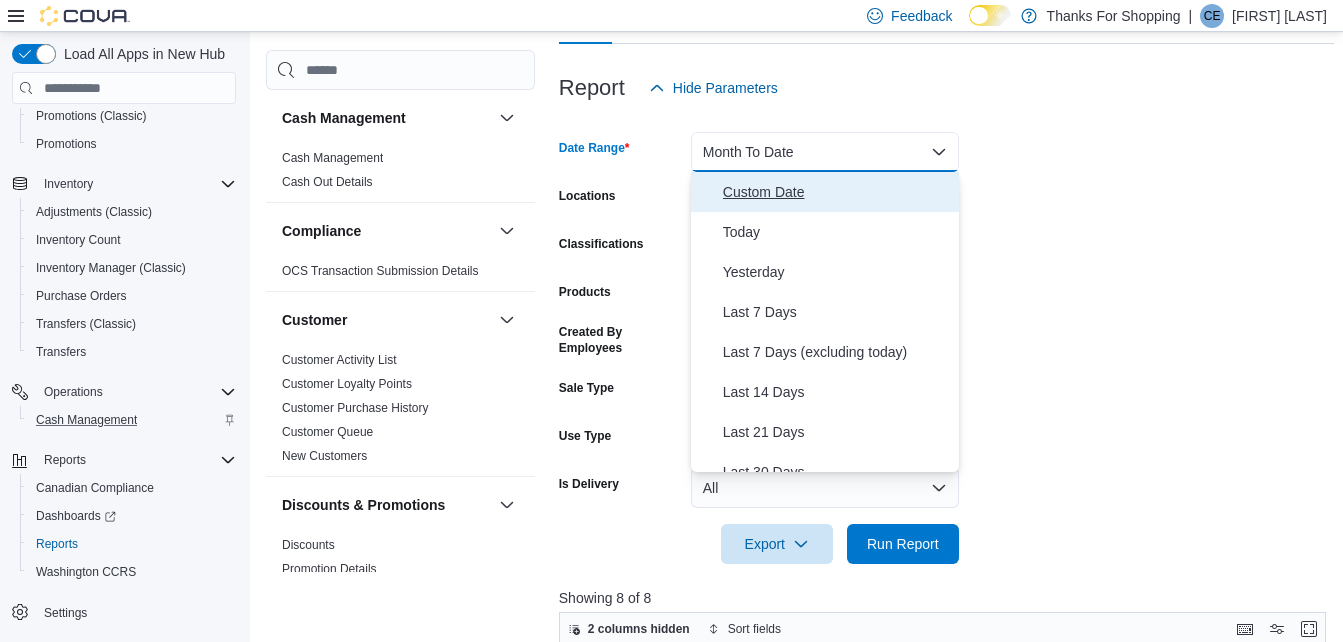 click on "Custom Date" at bounding box center [837, 192] 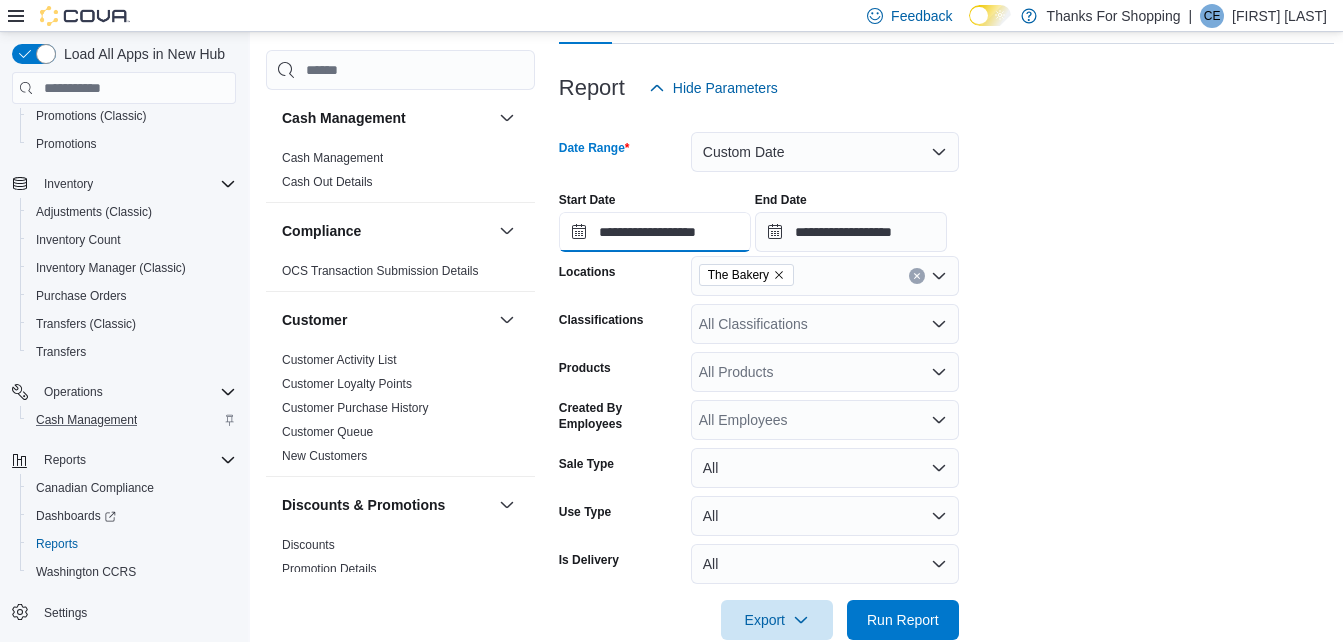 click on "**********" at bounding box center (655, 232) 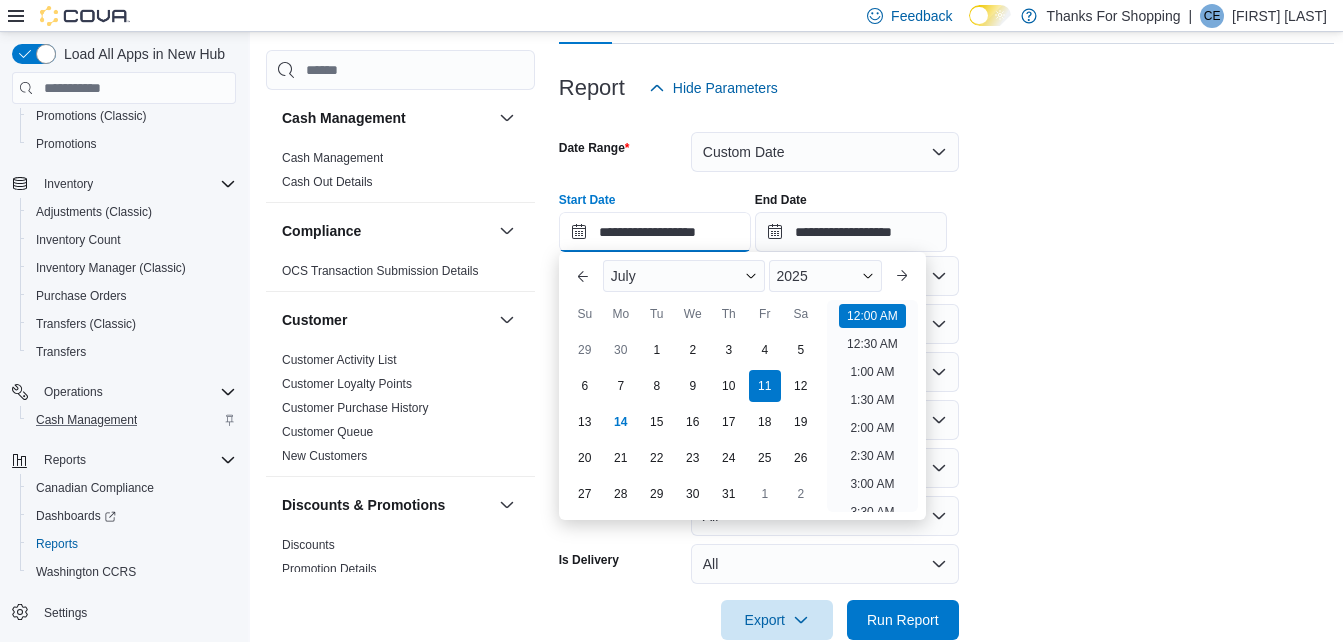 scroll, scrollTop: 62, scrollLeft: 0, axis: vertical 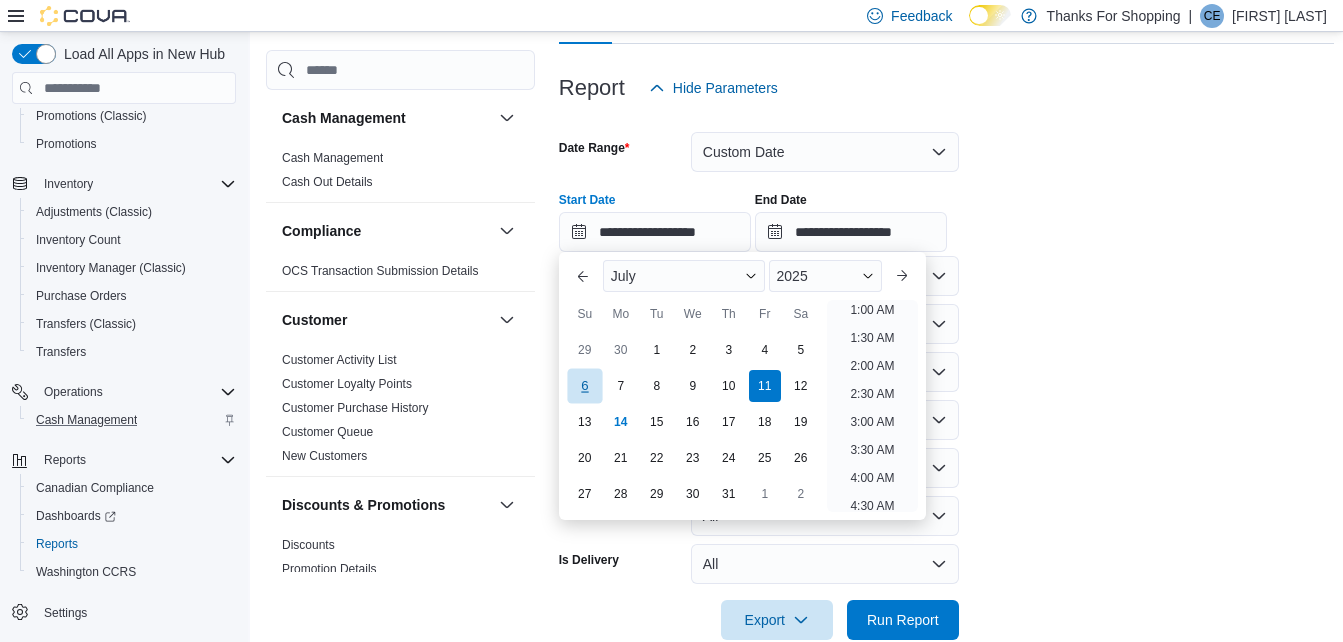 click on "6" at bounding box center [584, 385] 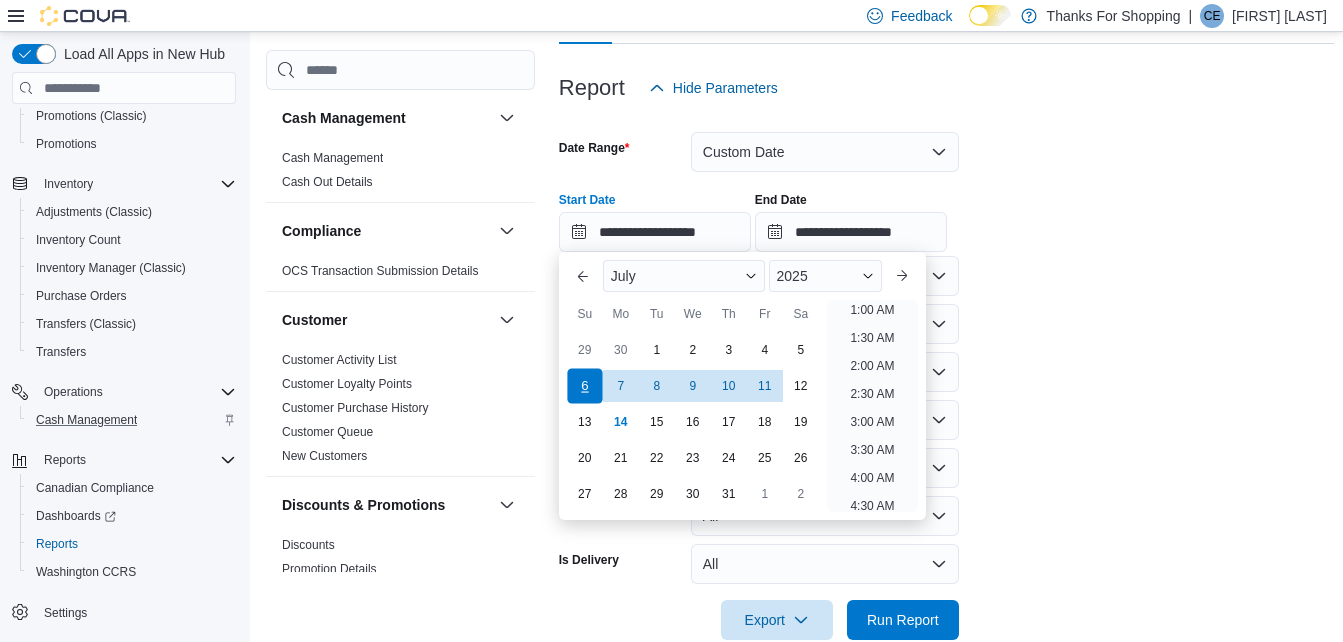 scroll, scrollTop: 4, scrollLeft: 0, axis: vertical 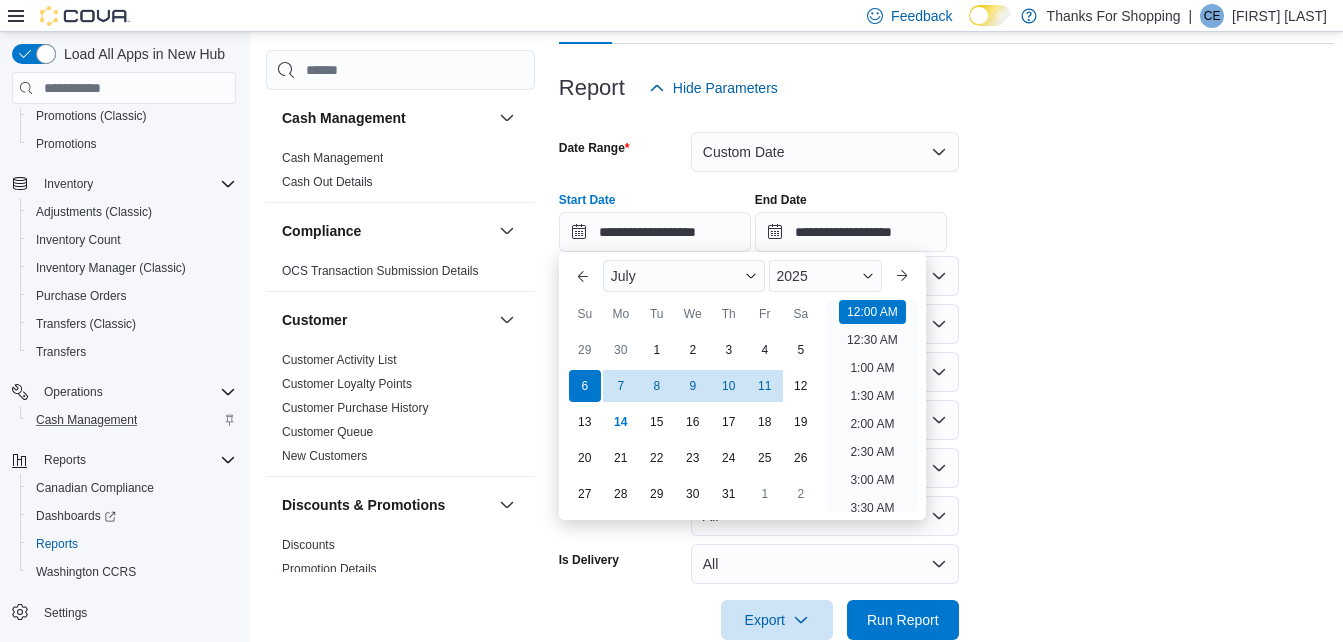 drag, startPoint x: 1118, startPoint y: 275, endPoint x: 977, endPoint y: 296, distance: 142.55525 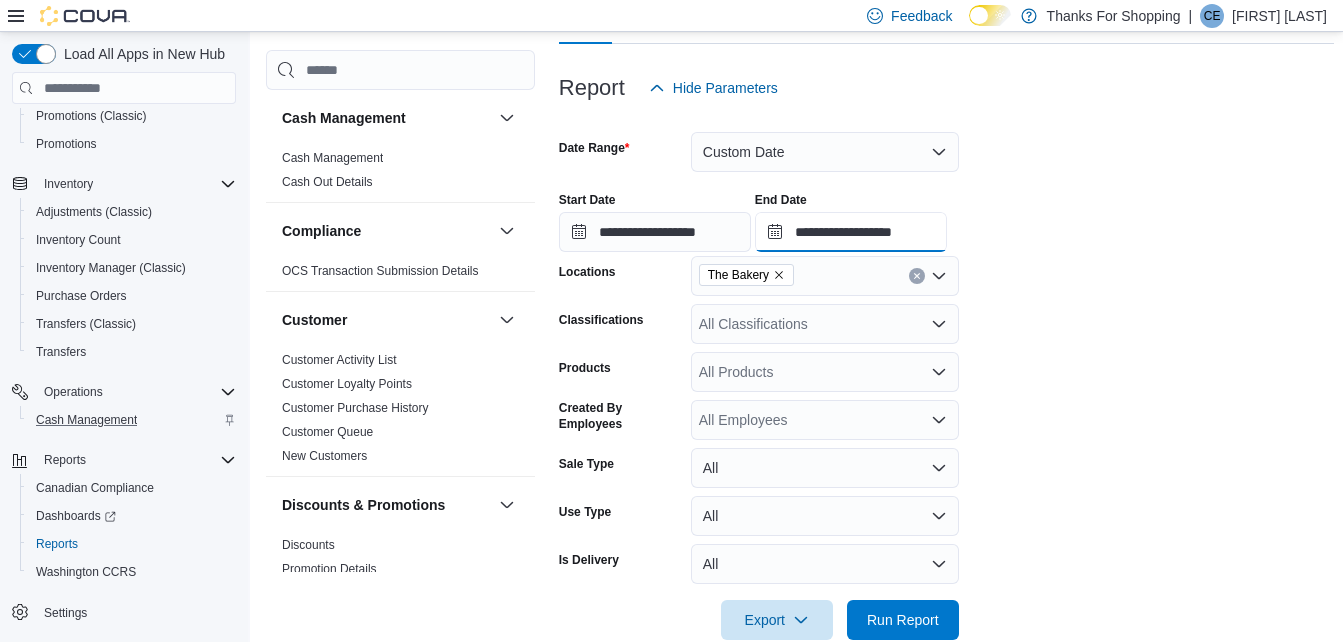 click on "**********" at bounding box center [851, 232] 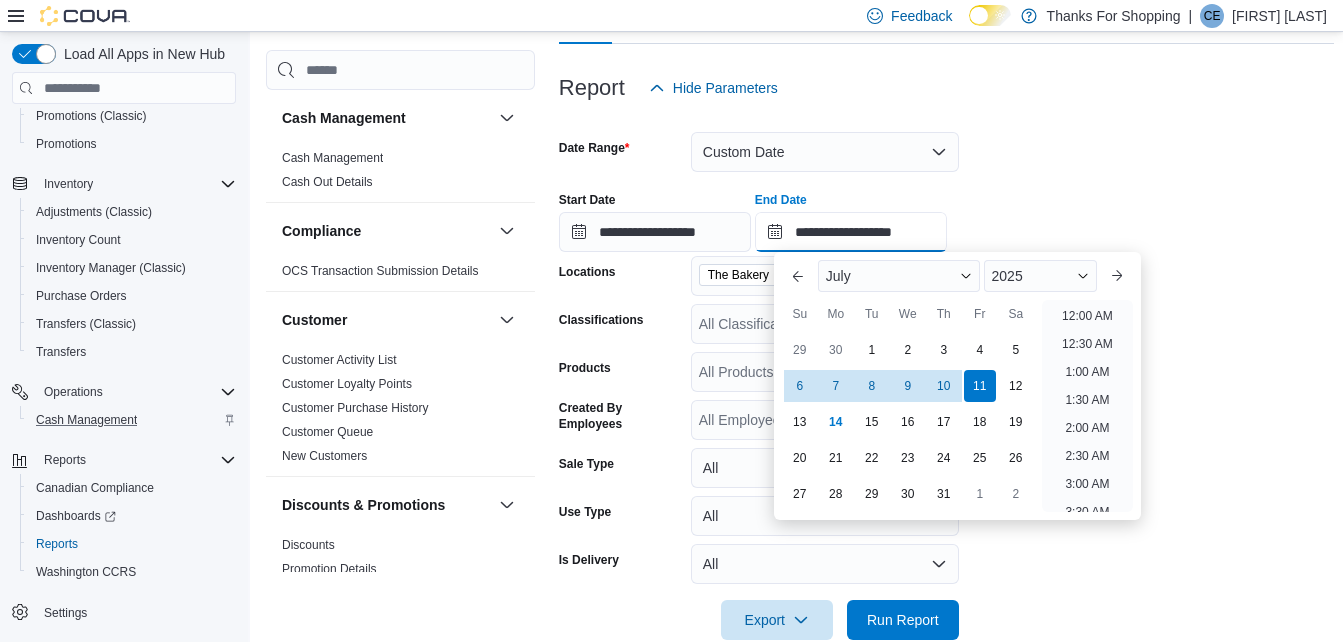 scroll, scrollTop: 1136, scrollLeft: 0, axis: vertical 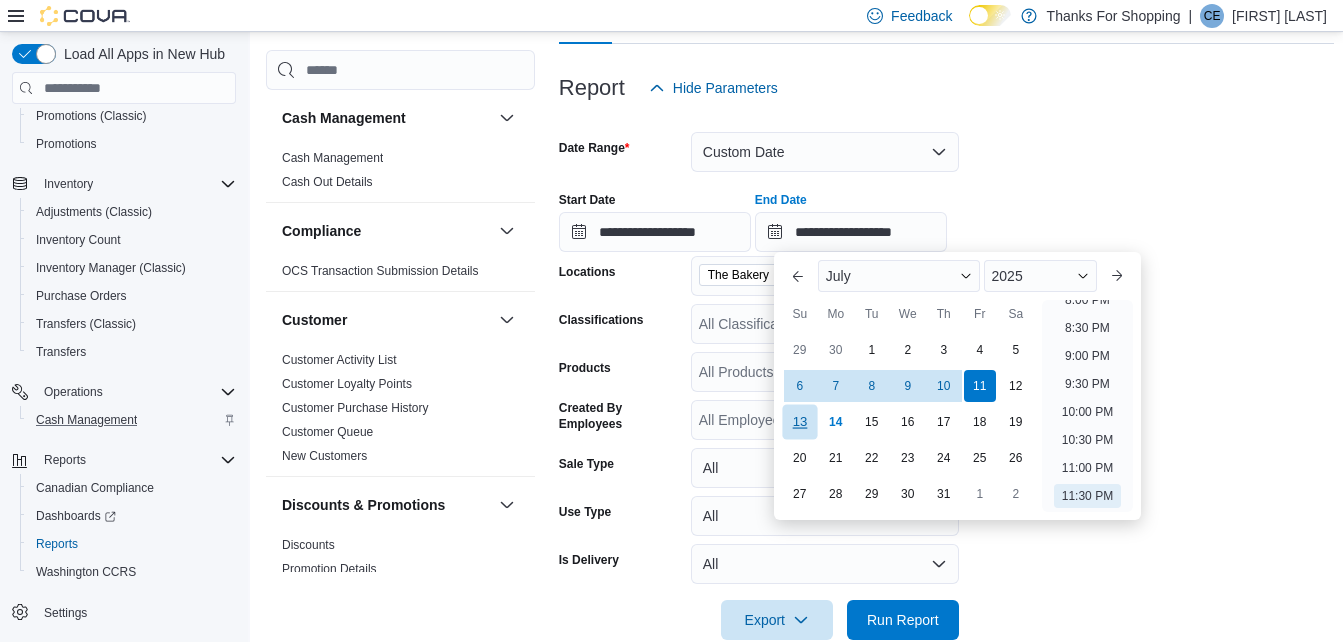 click on "13" at bounding box center (799, 421) 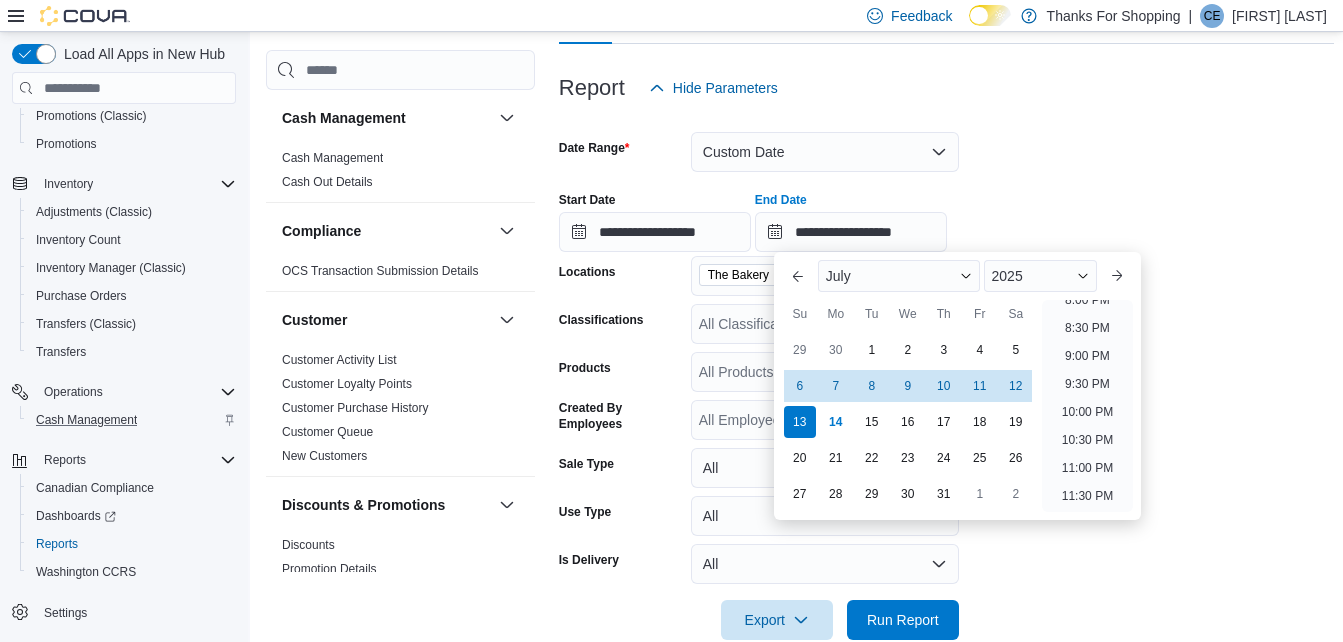 click on "**********" at bounding box center [946, 374] 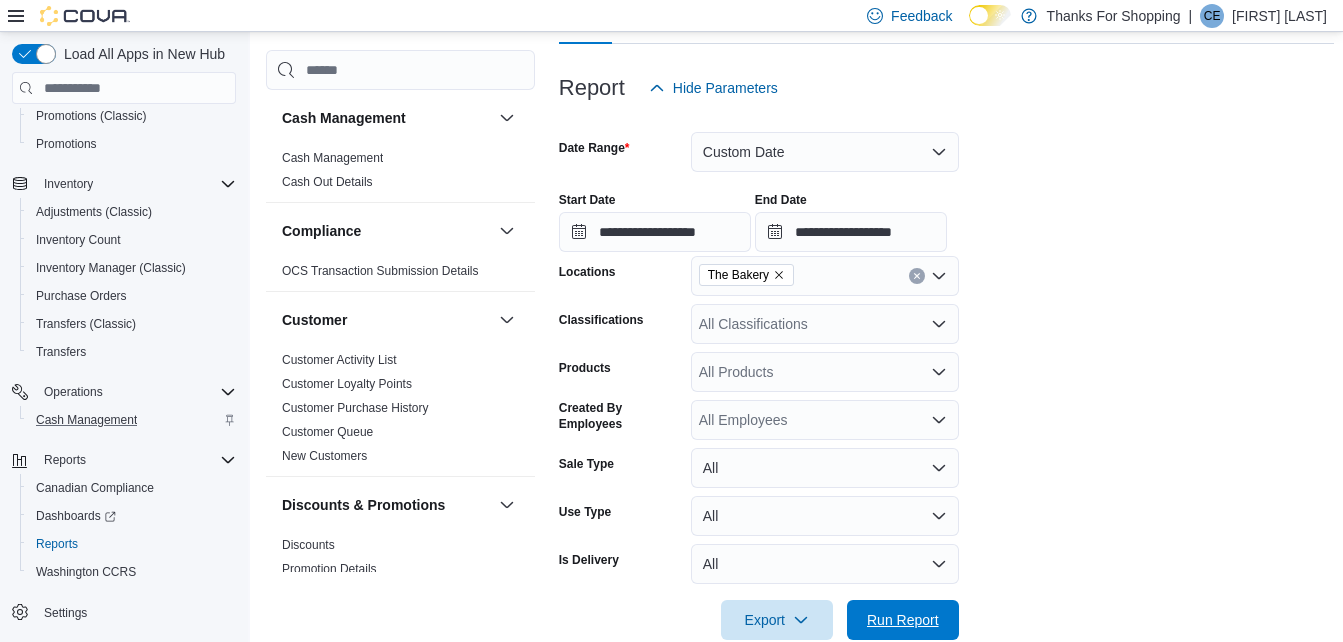 drag, startPoint x: 889, startPoint y: 618, endPoint x: 852, endPoint y: 361, distance: 259.64975 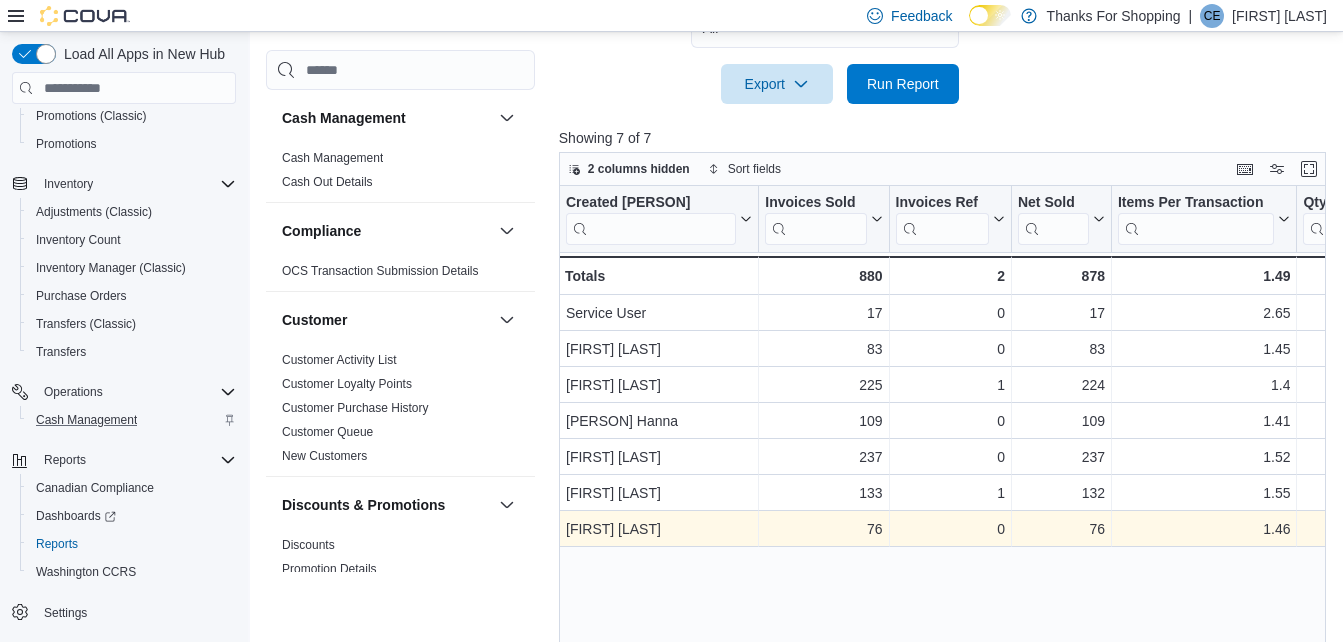 scroll, scrollTop: 807, scrollLeft: 0, axis: vertical 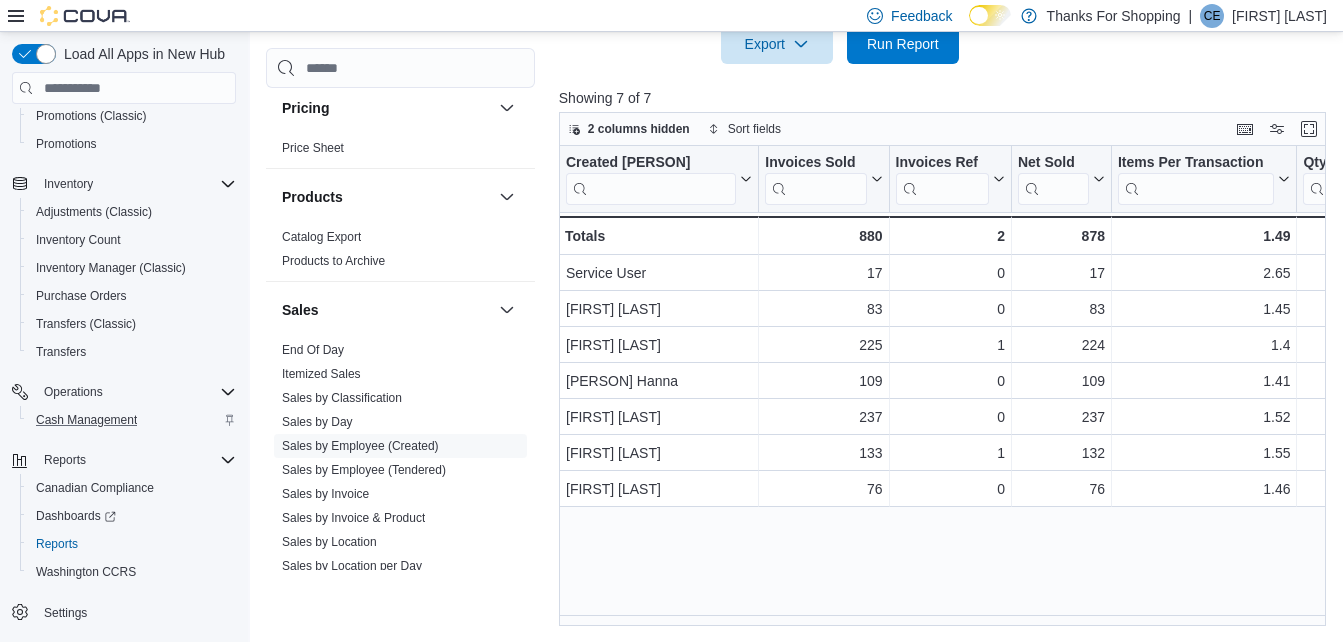 drag, startPoint x: 314, startPoint y: 427, endPoint x: 605, endPoint y: 367, distance: 297.1212 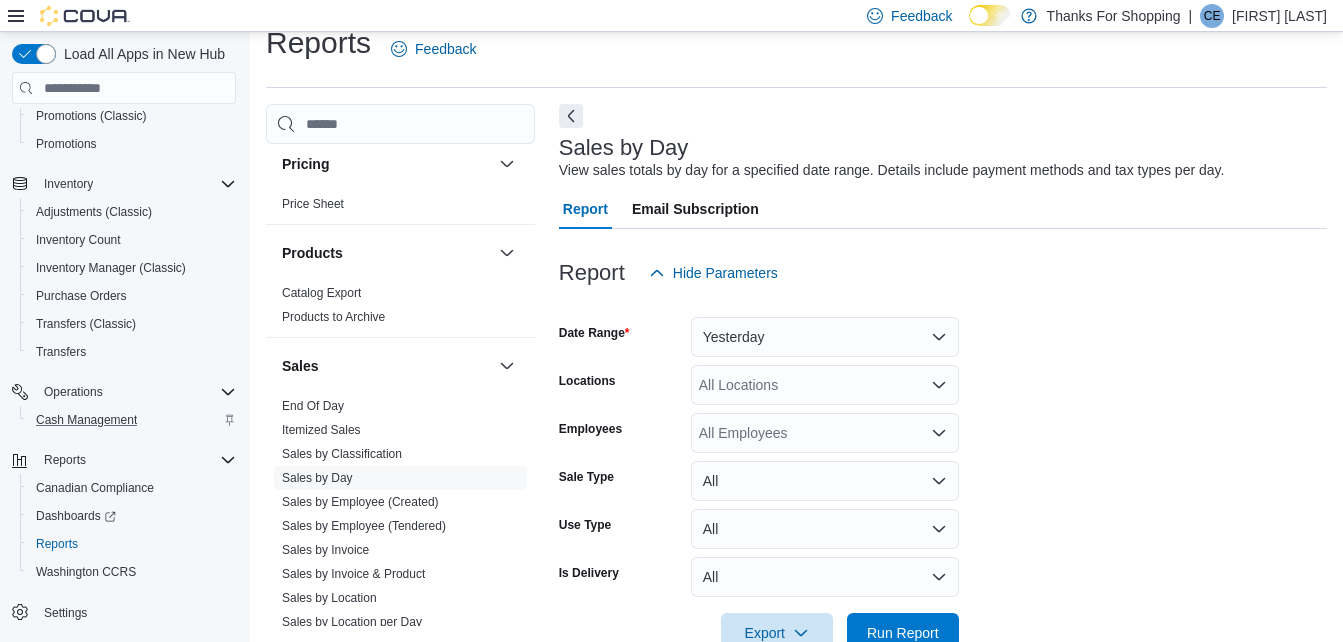 scroll, scrollTop: 46, scrollLeft: 0, axis: vertical 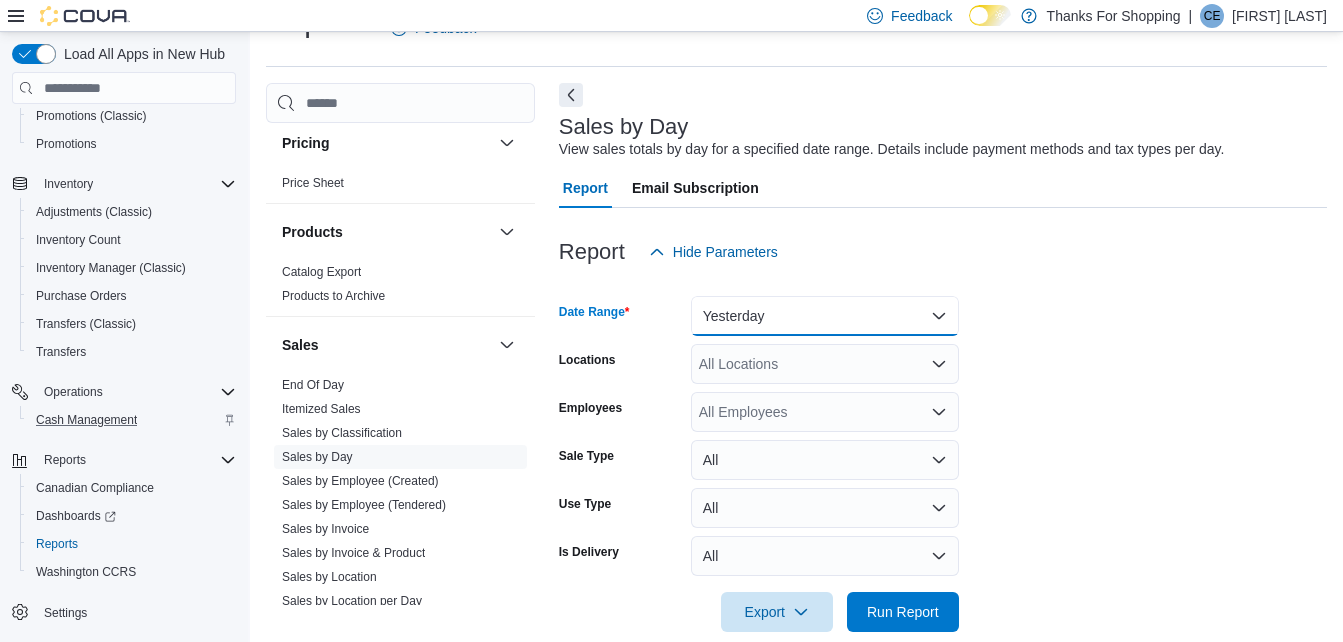click on "Yesterday" at bounding box center [825, 316] 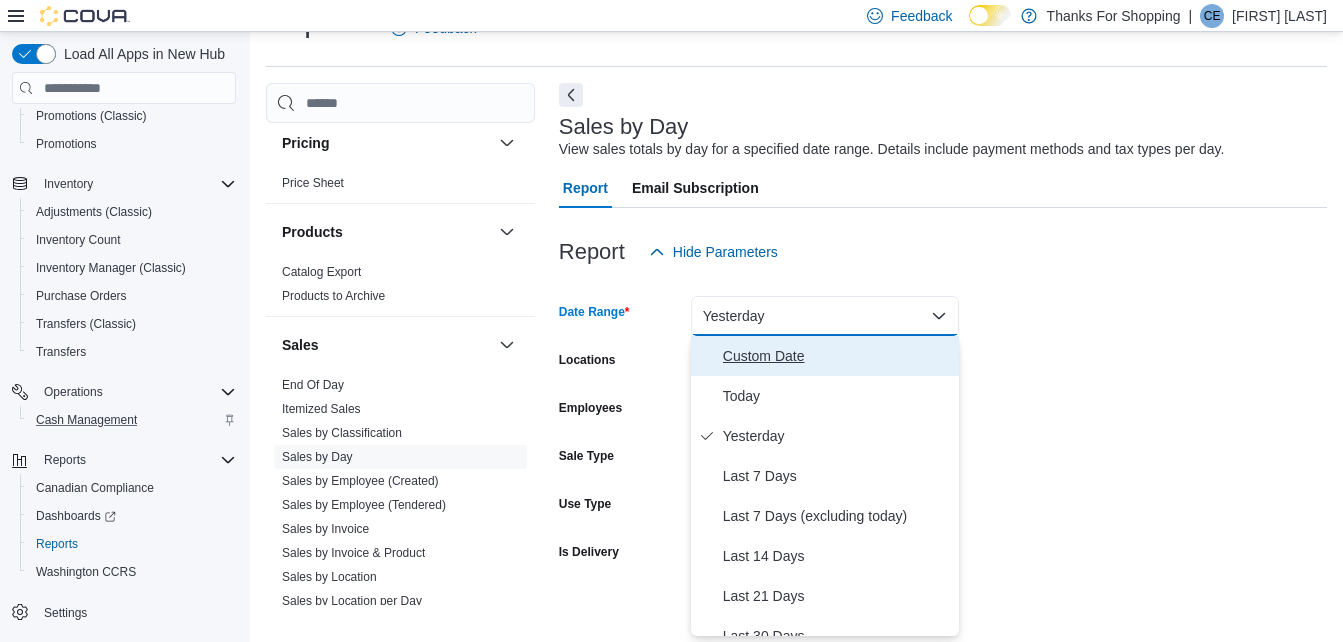 click on "Custom Date" at bounding box center (837, 356) 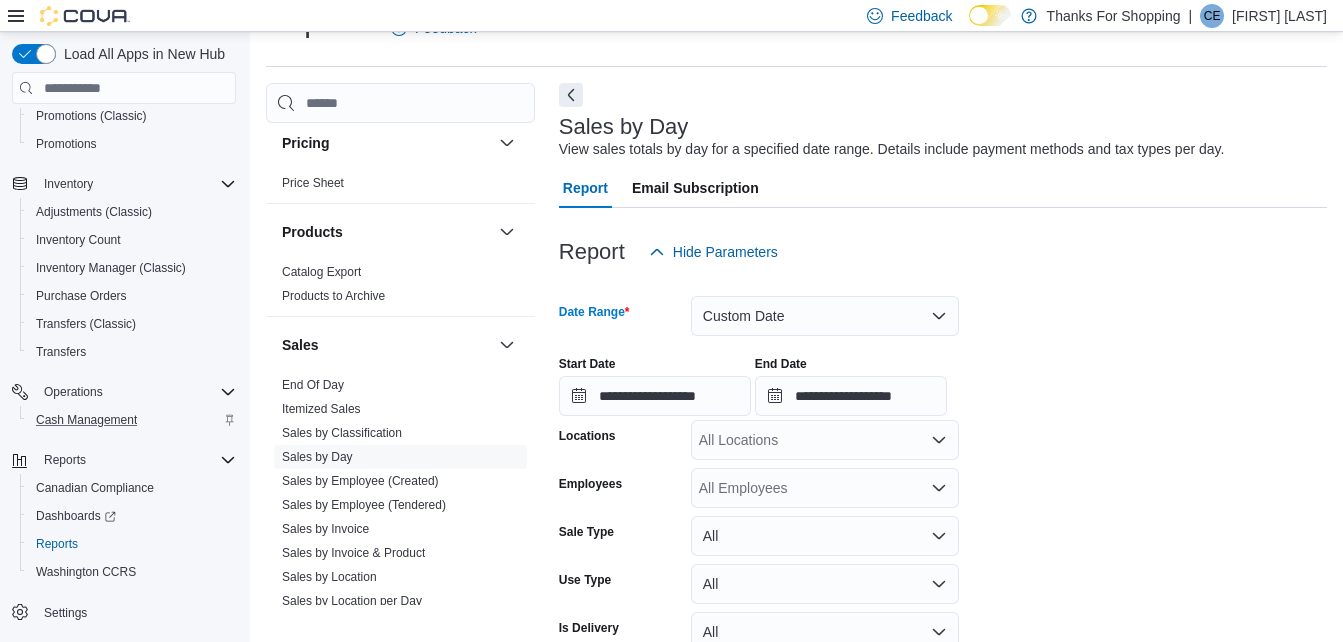 click at bounding box center [943, 284] 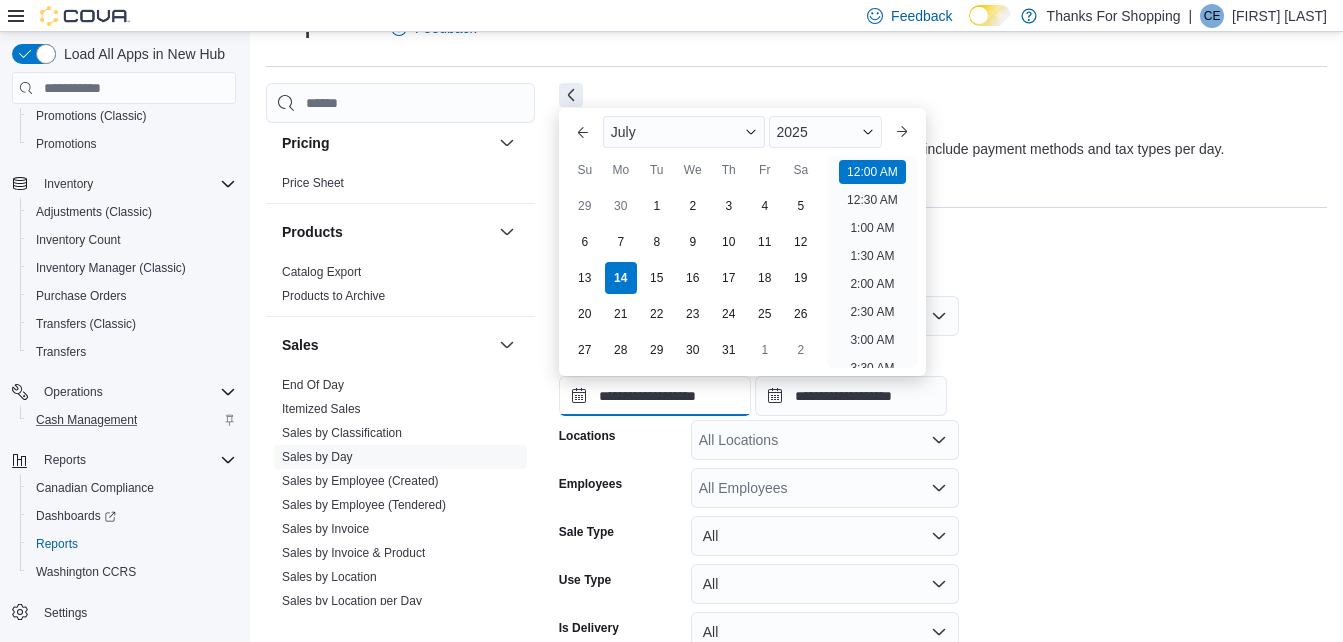 click on "**********" at bounding box center (655, 396) 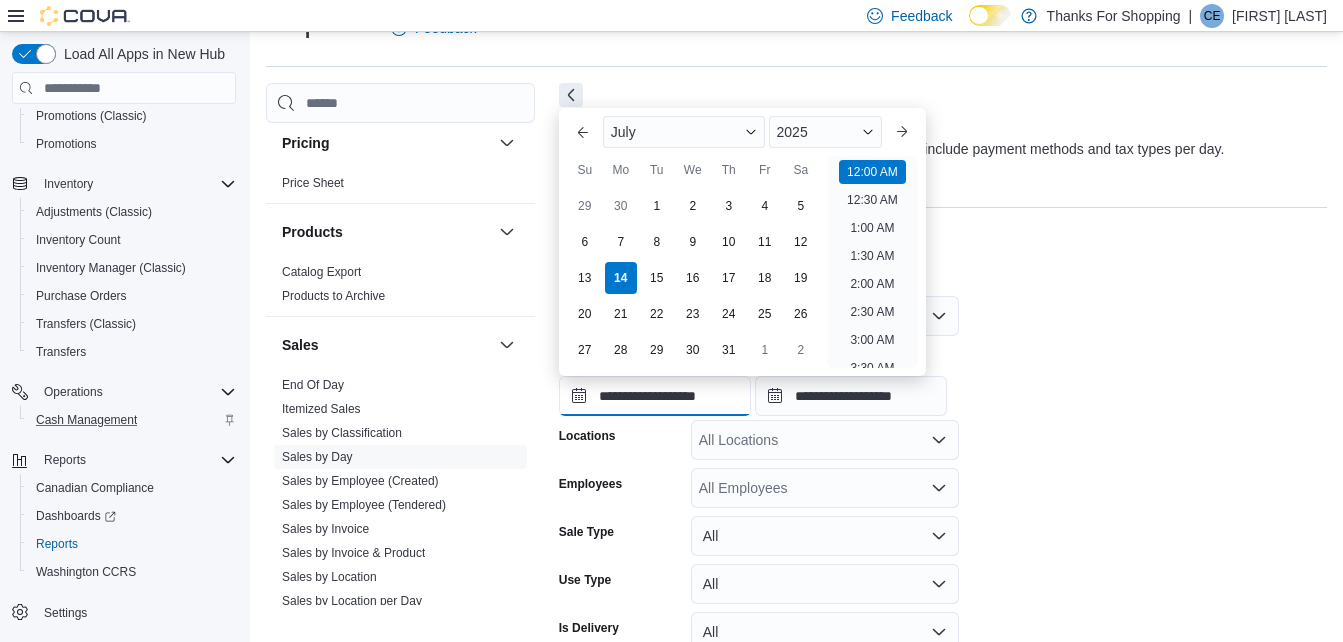 scroll, scrollTop: 62, scrollLeft: 0, axis: vertical 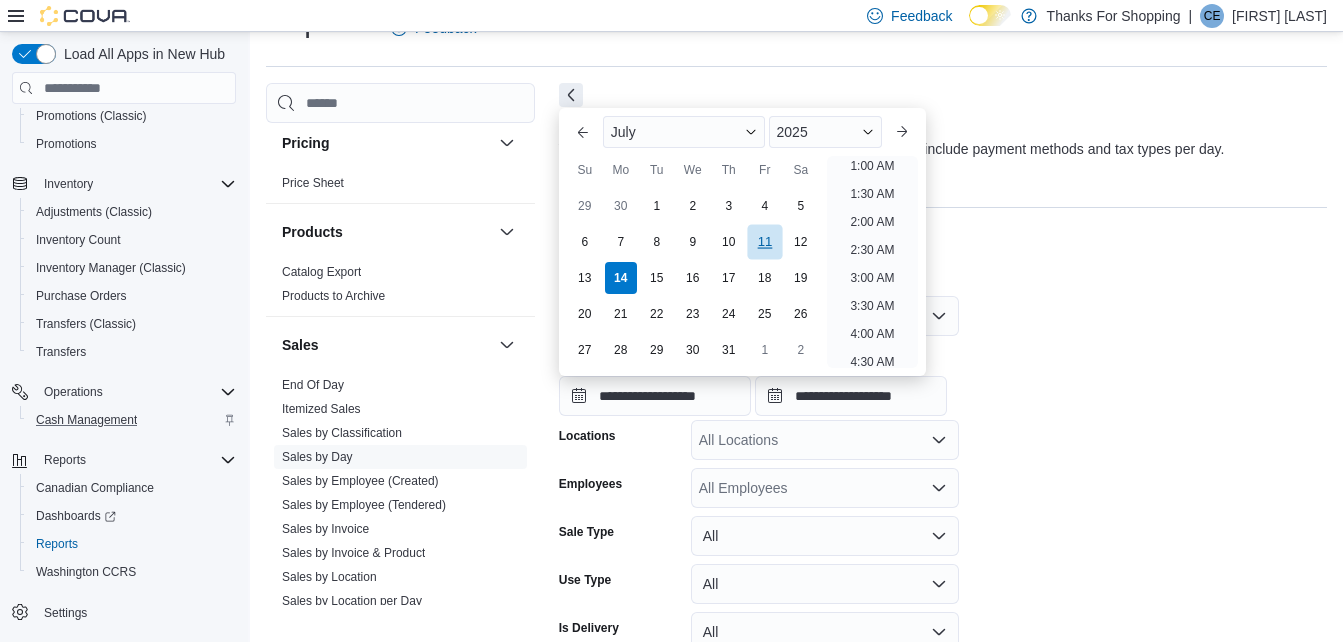 click on "11" at bounding box center (764, 241) 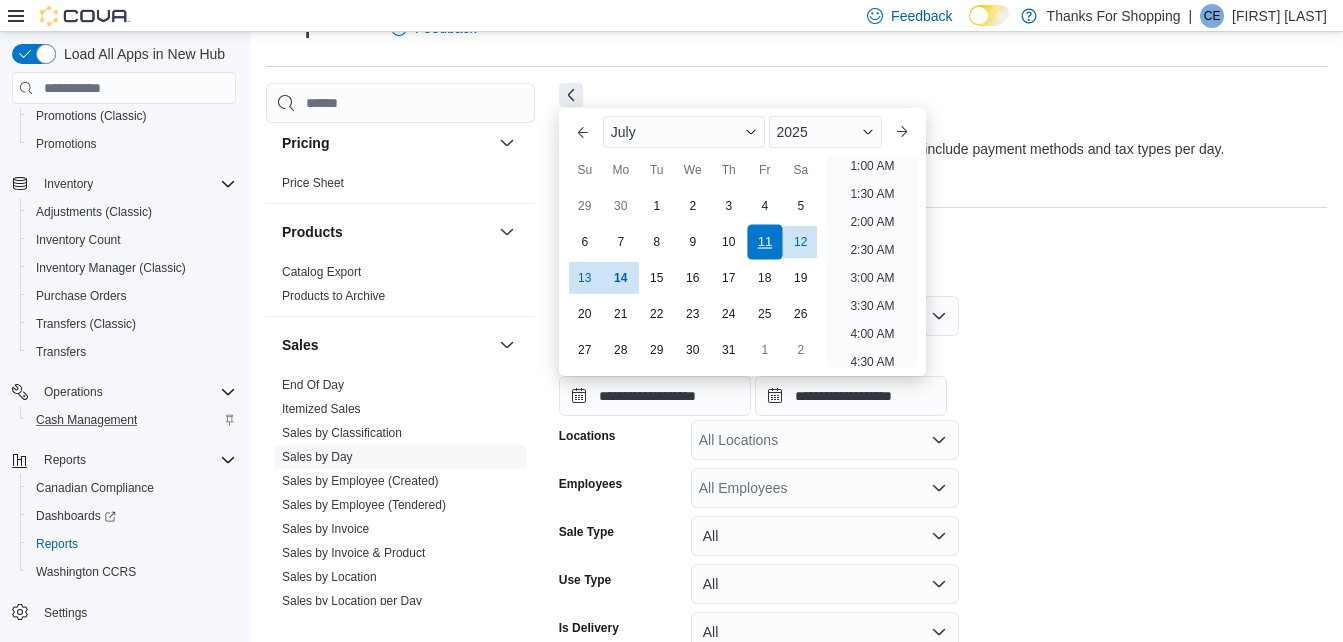 scroll, scrollTop: 4, scrollLeft: 0, axis: vertical 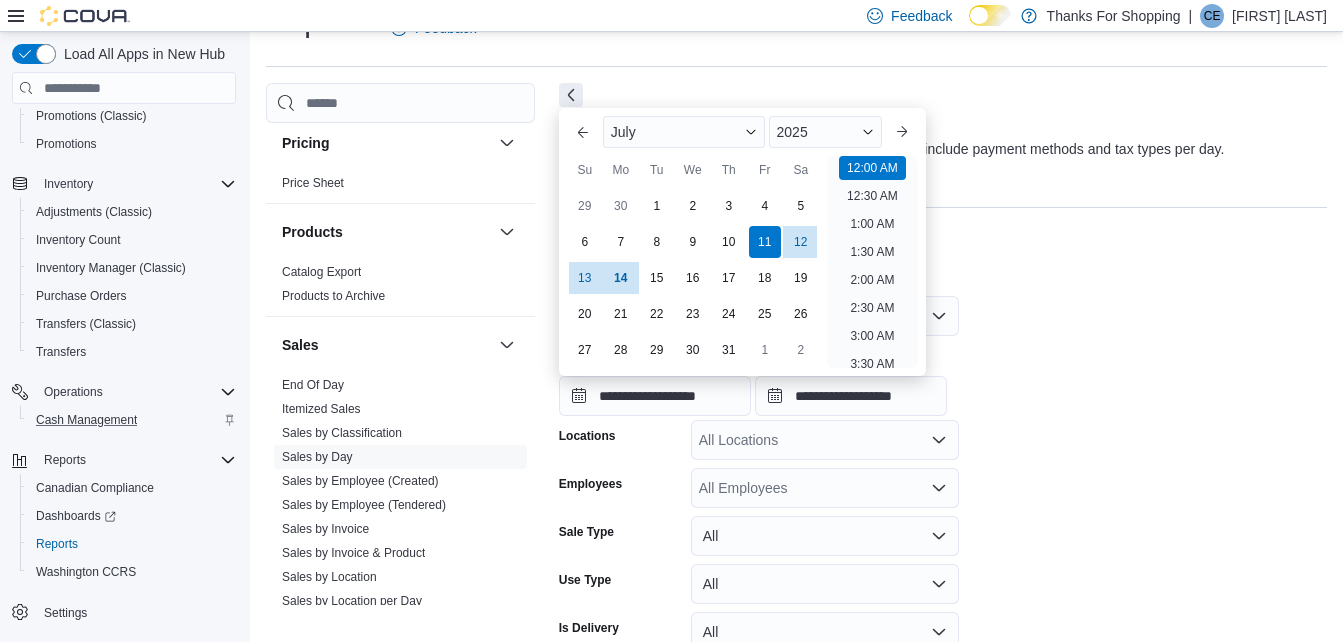 click on "Report Hide Parameters" at bounding box center (943, 252) 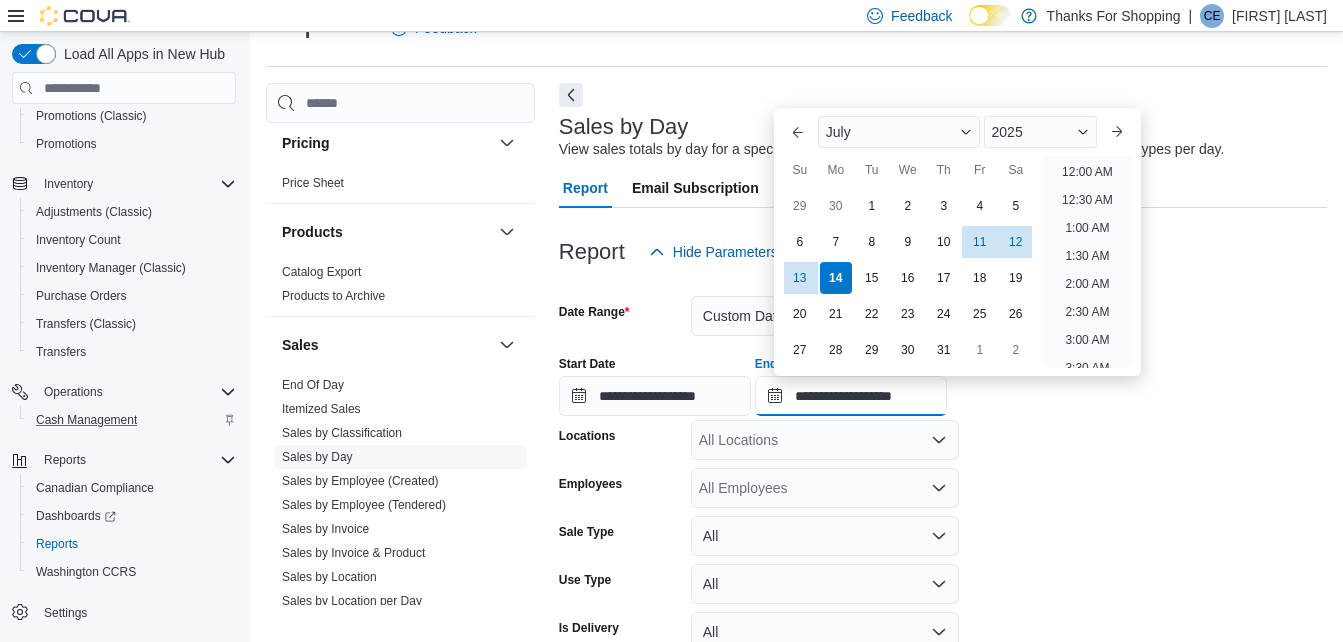 click on "**********" at bounding box center (851, 396) 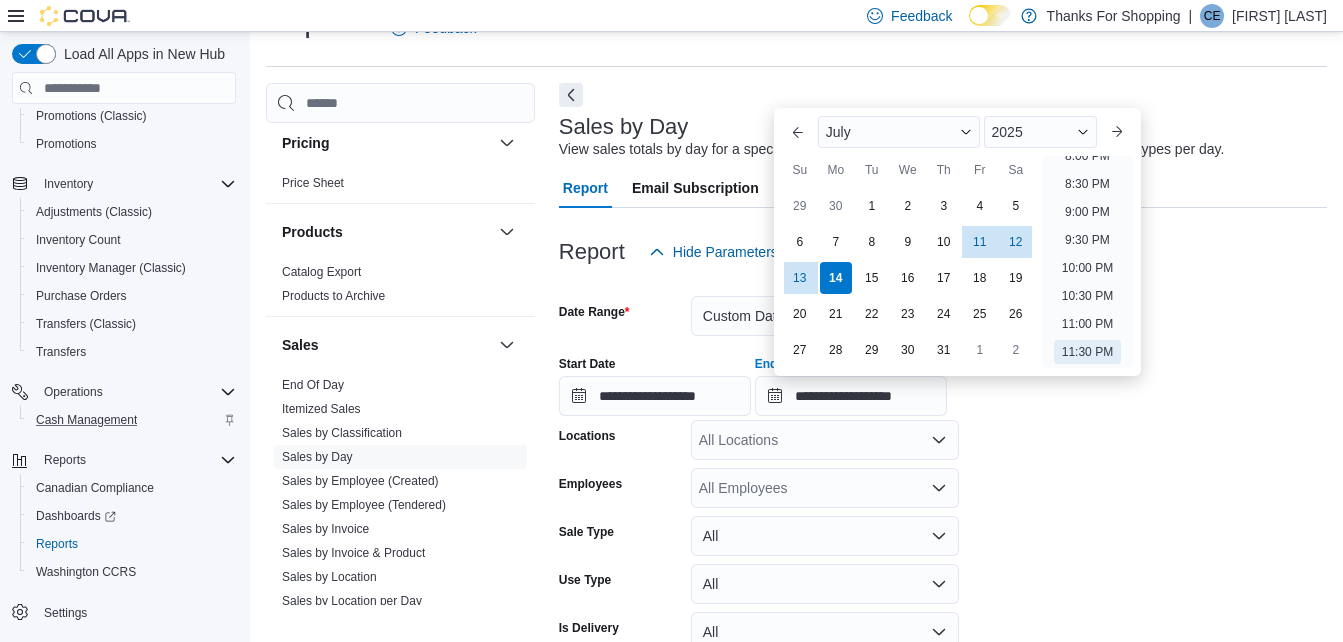 drag, startPoint x: 1101, startPoint y: 429, endPoint x: 823, endPoint y: 464, distance: 280.19458 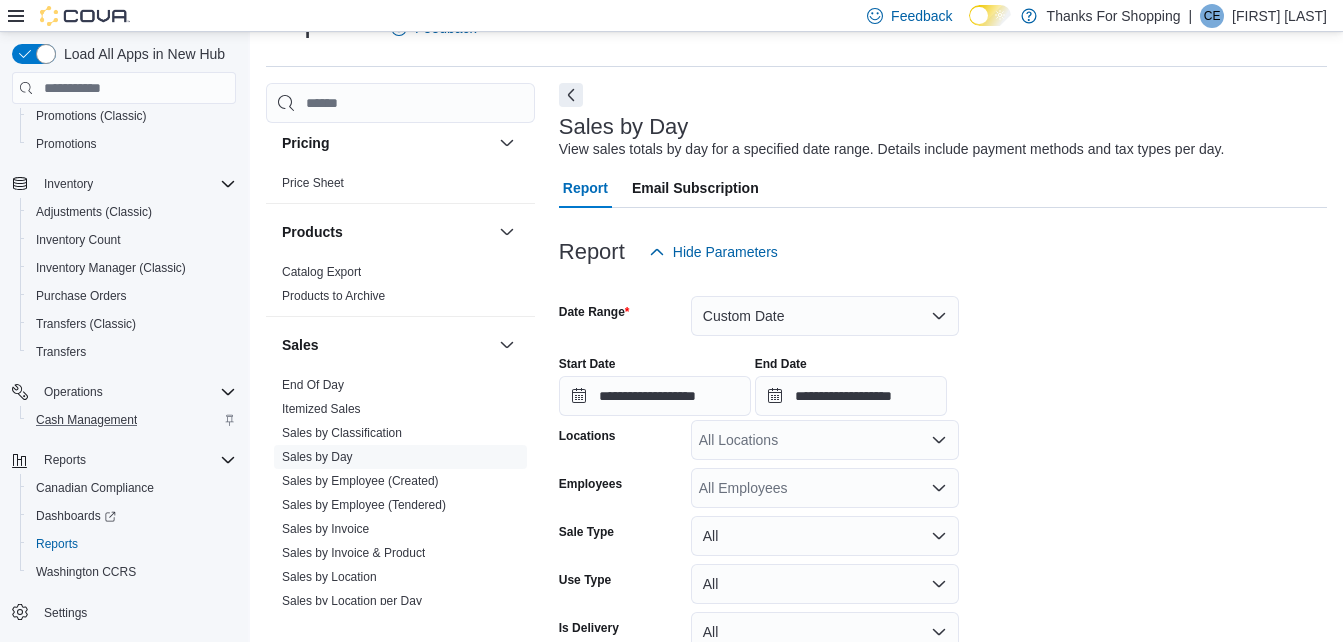click on "All Locations" at bounding box center [825, 440] 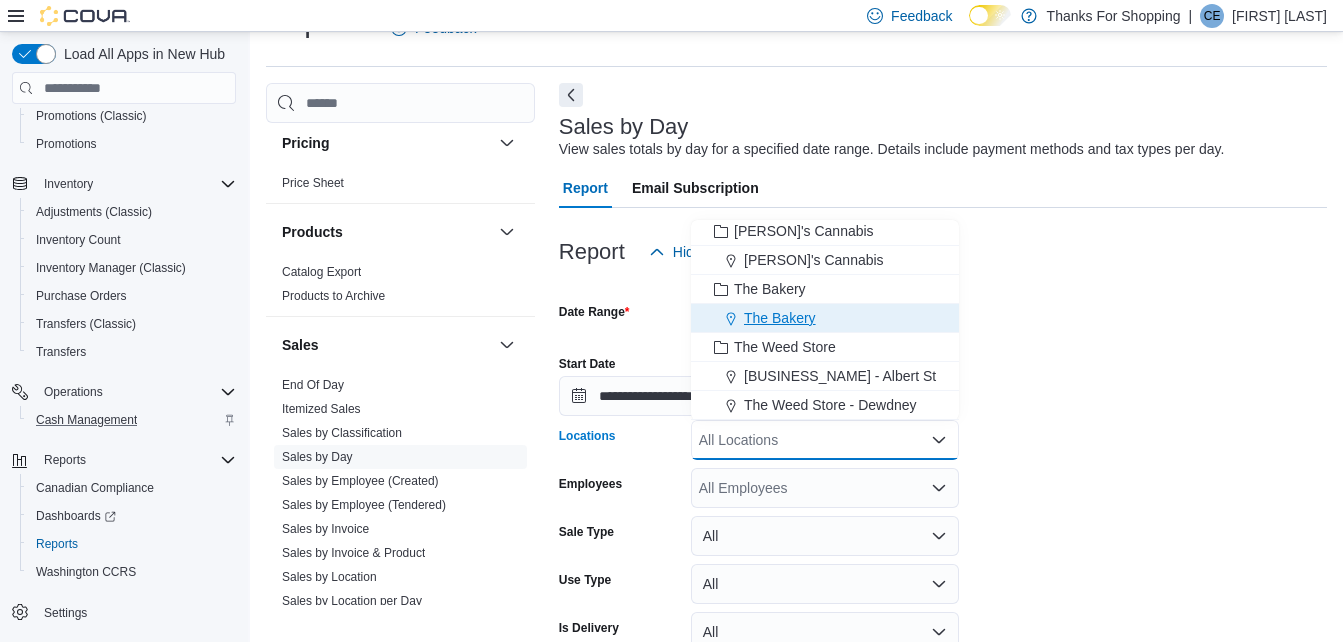 click on "The Bakery" at bounding box center [780, 318] 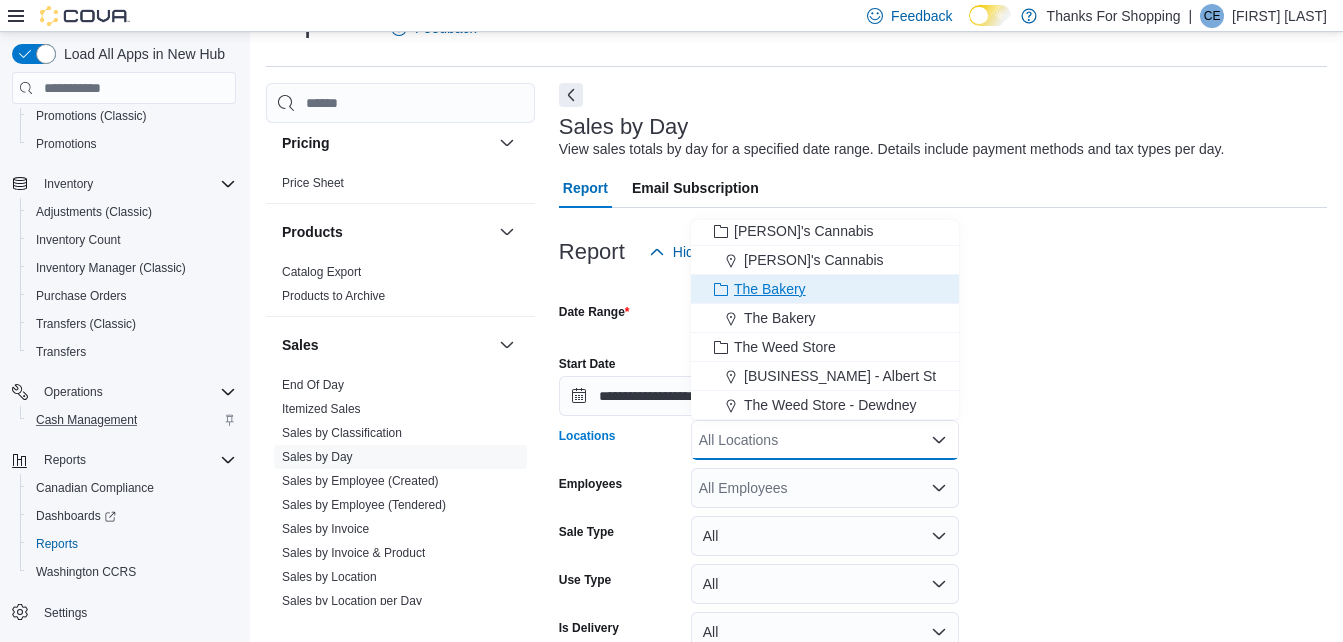click on "The Bakery" at bounding box center [770, 289] 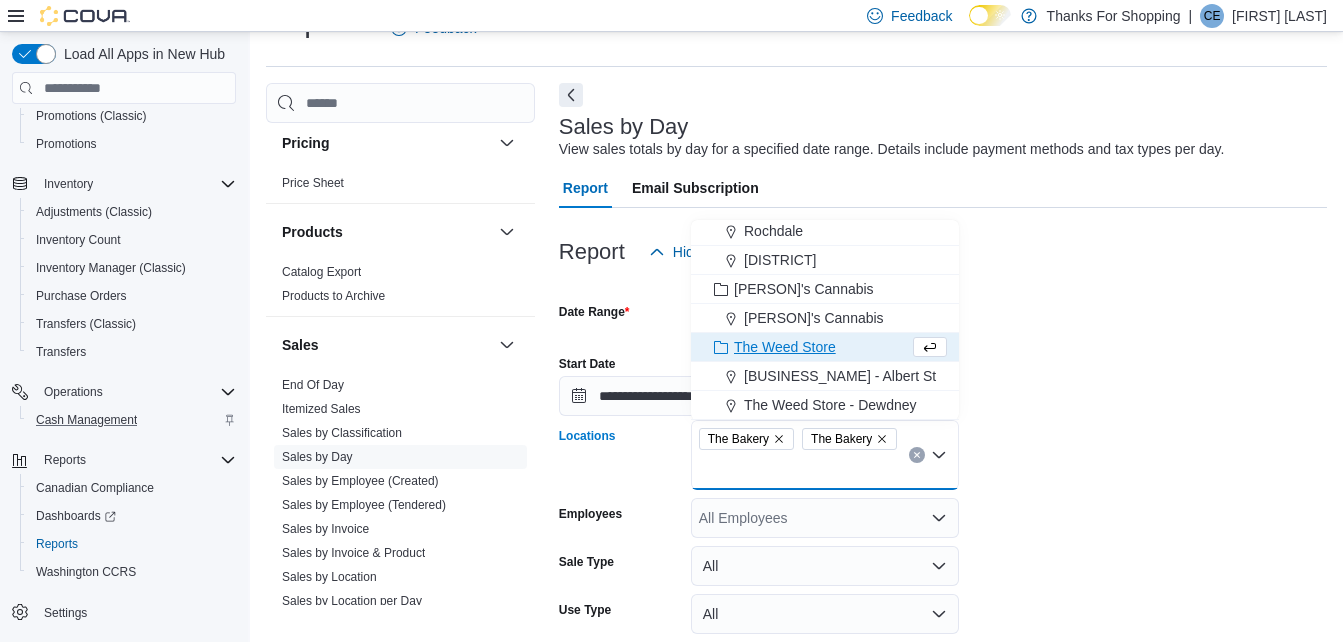 scroll, scrollTop: 467, scrollLeft: 0, axis: vertical 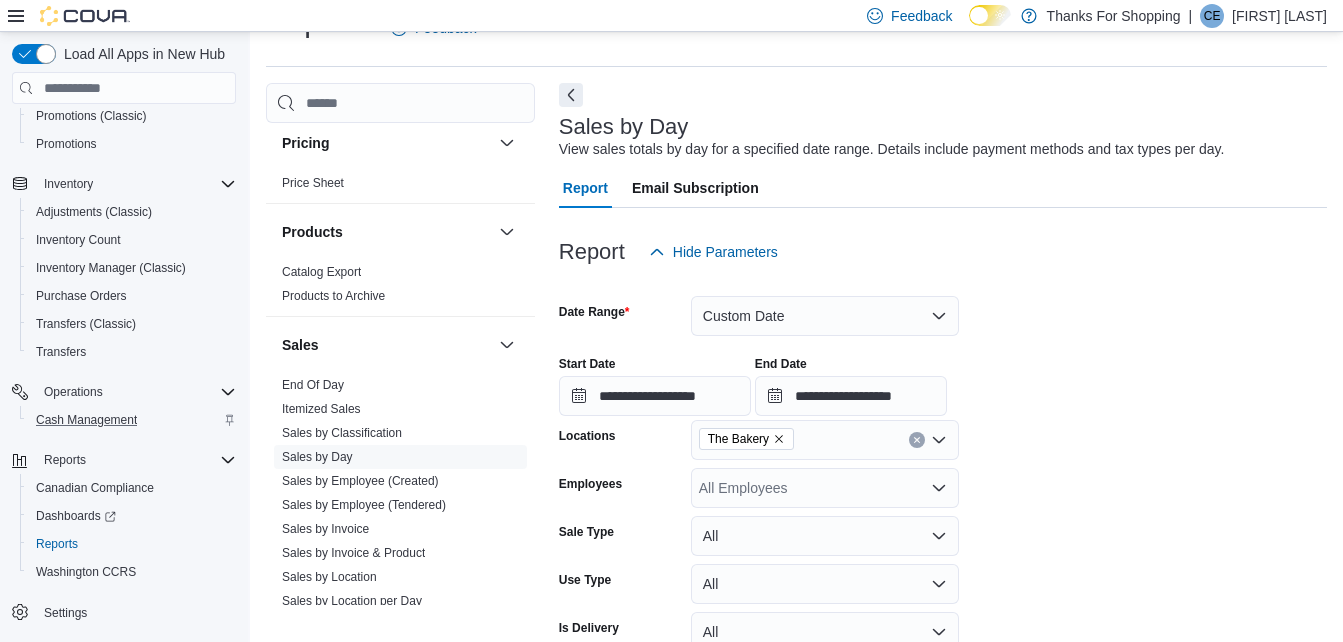 click on "**********" at bounding box center (943, 378) 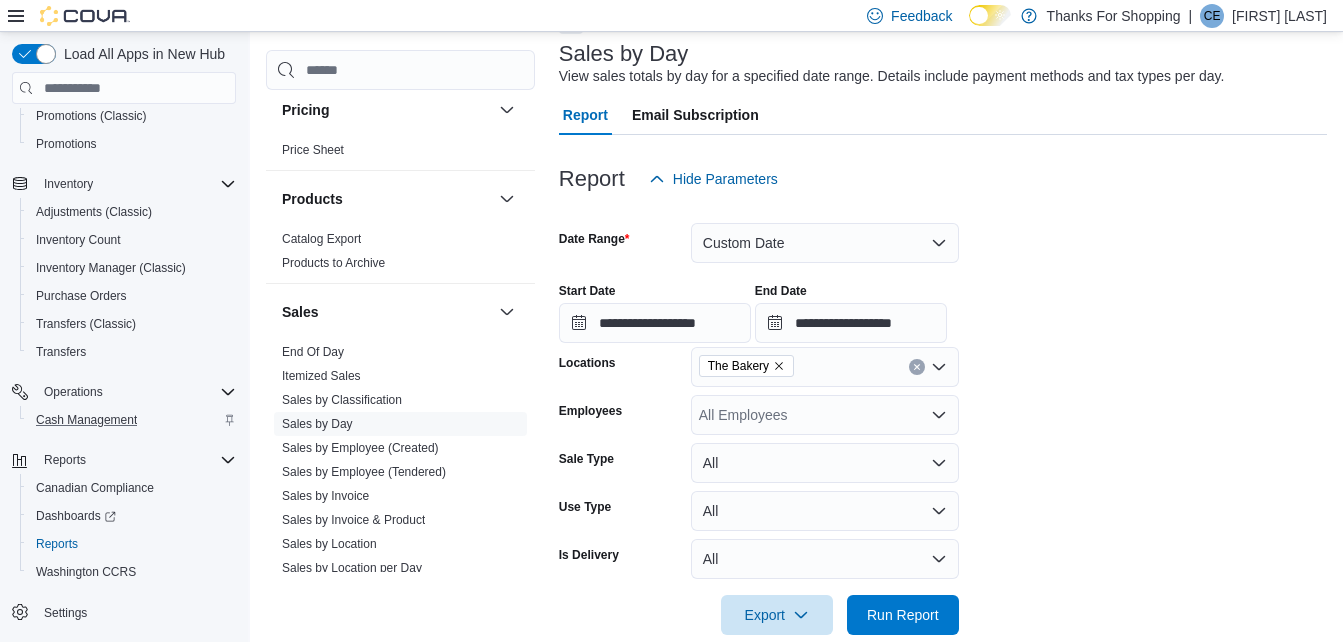 scroll, scrollTop: 152, scrollLeft: 0, axis: vertical 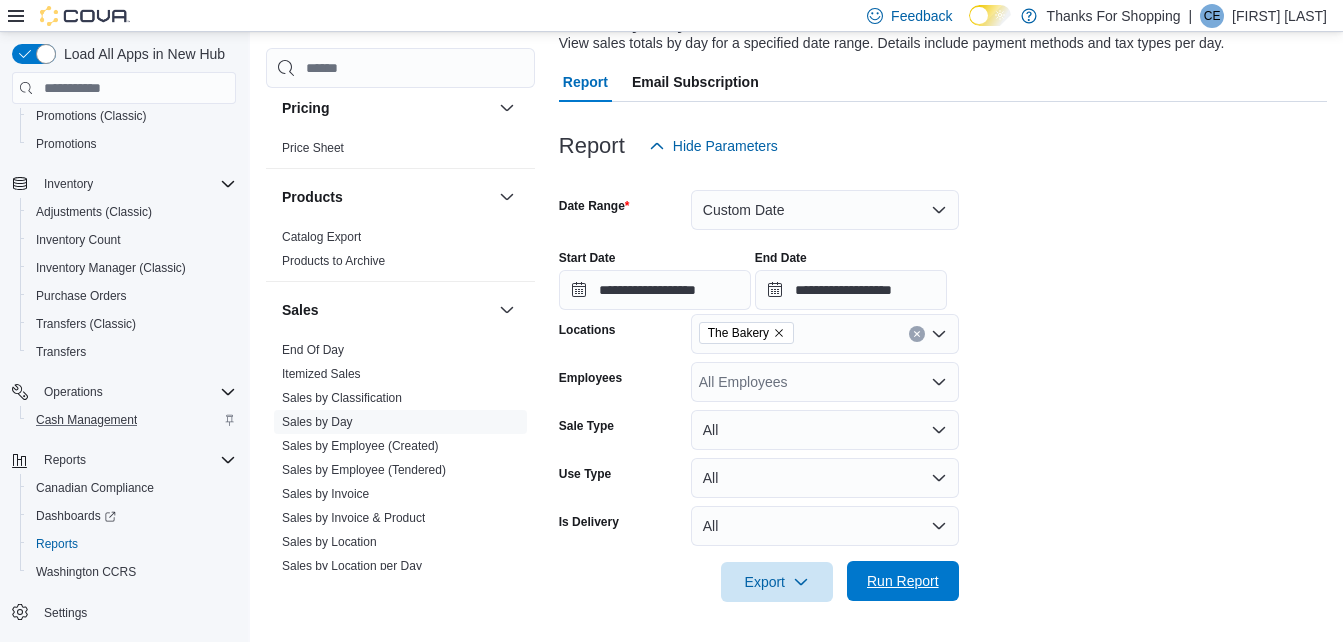 click on "Run Report" at bounding box center (903, 581) 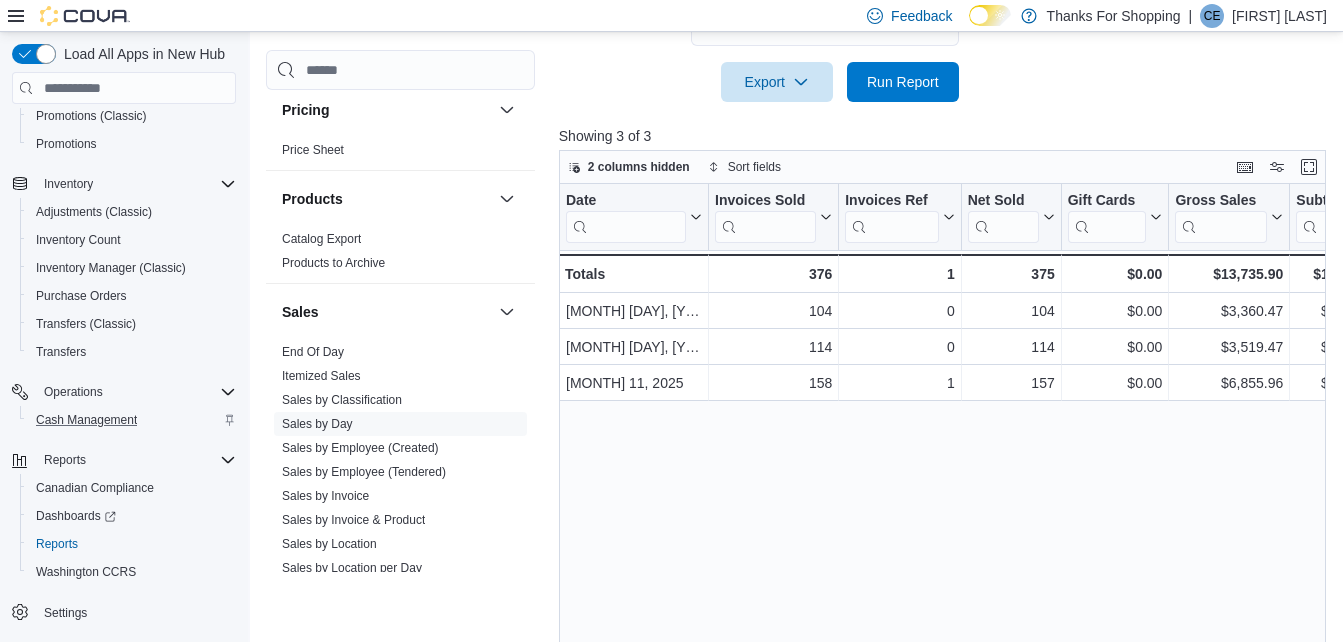 scroll, scrollTop: 690, scrollLeft: 0, axis: vertical 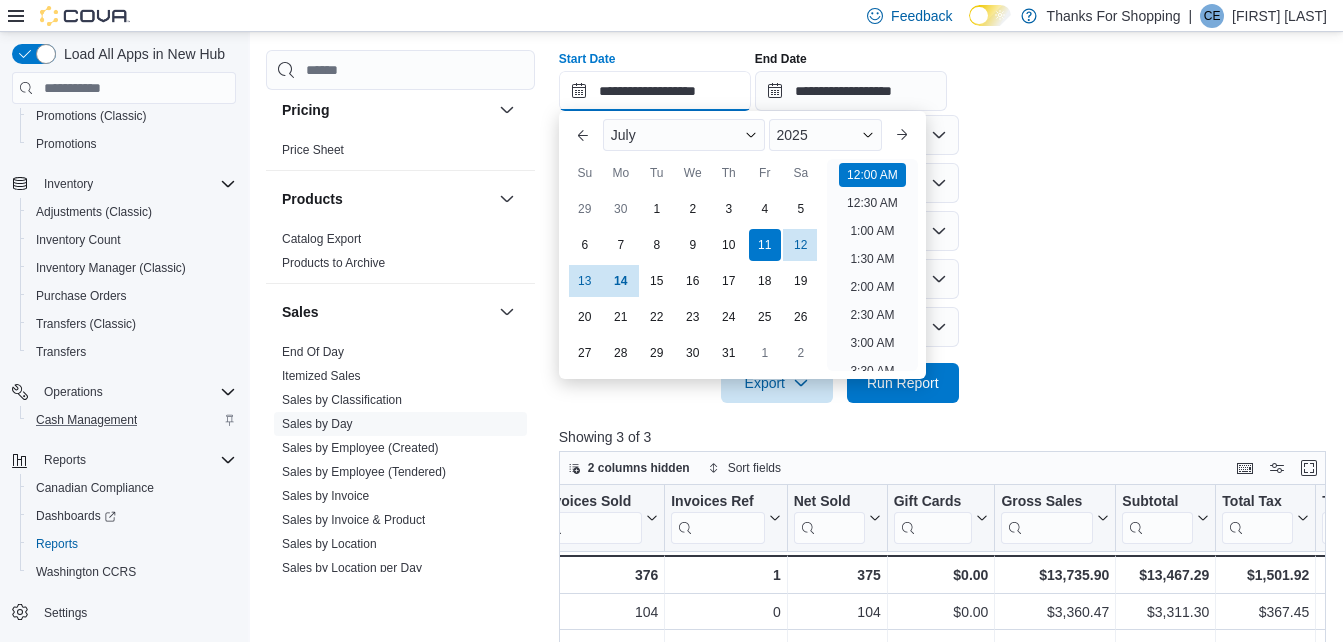 click on "**********" at bounding box center [655, 91] 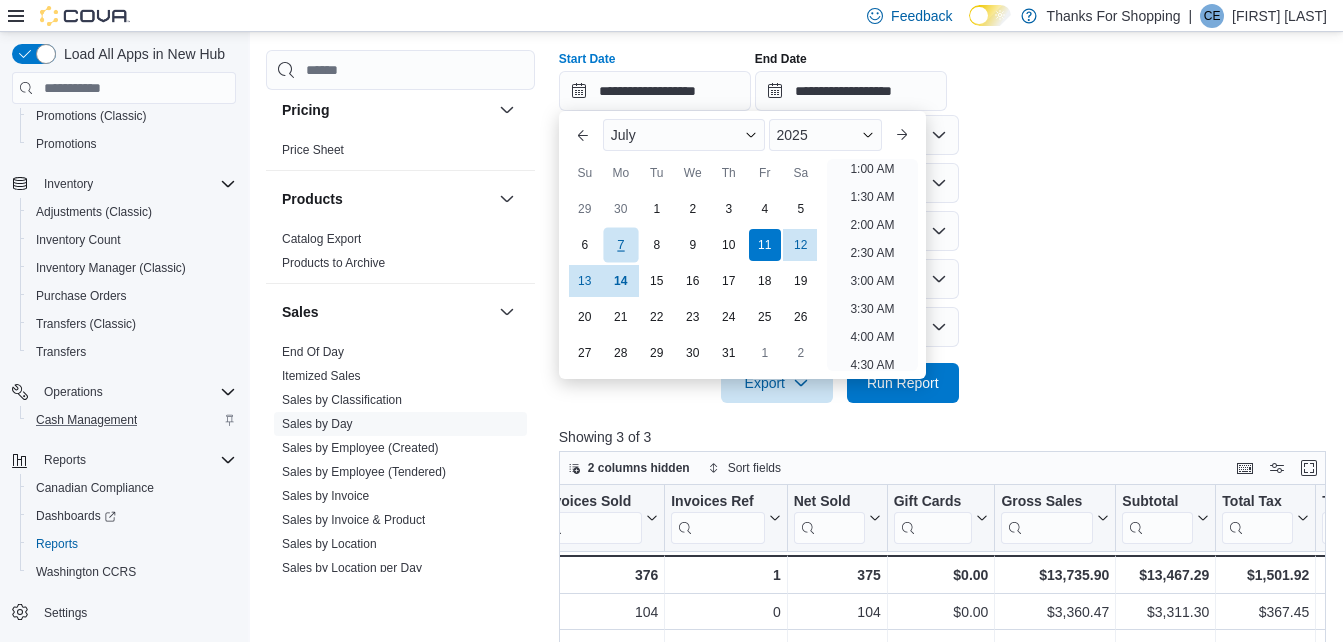 click on "7" at bounding box center [620, 244] 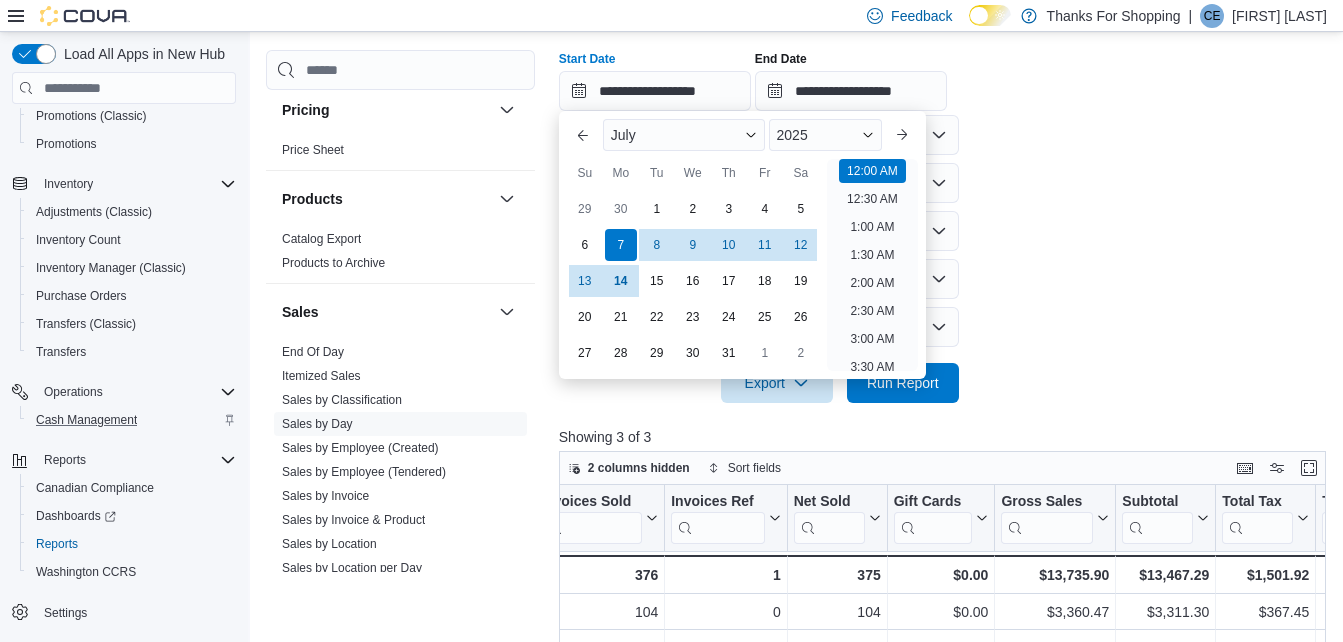 click on "**********" at bounding box center [946, 185] 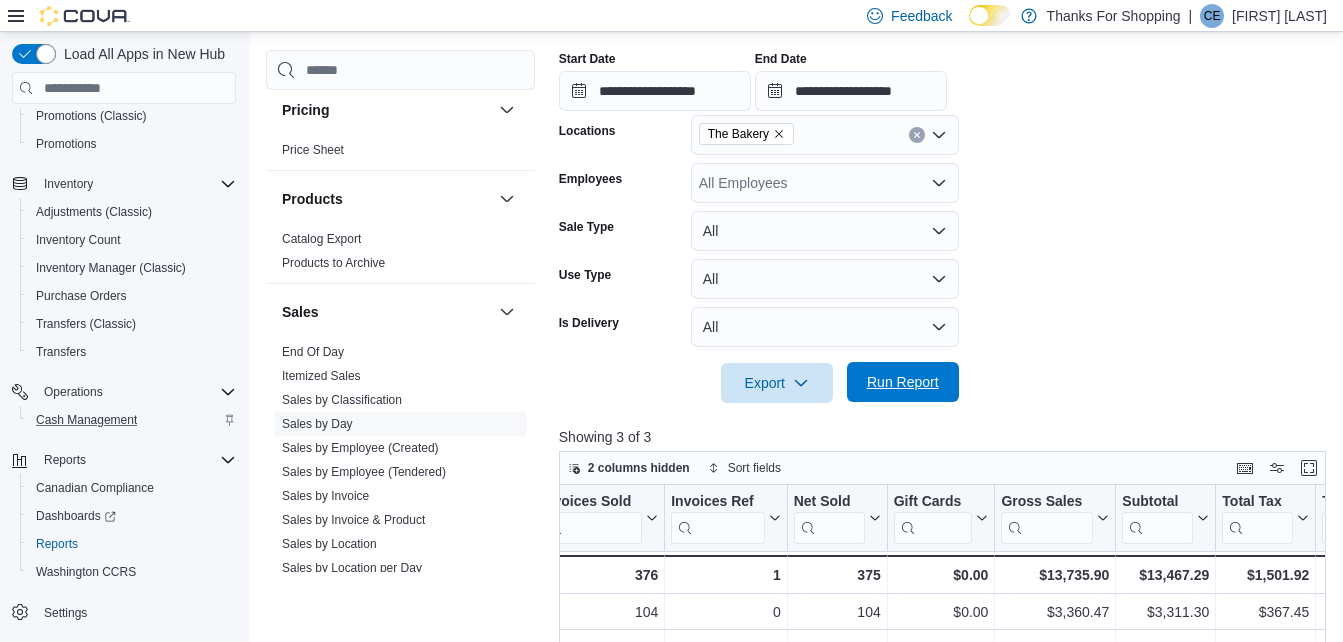 click on "Run Report" at bounding box center [903, 382] 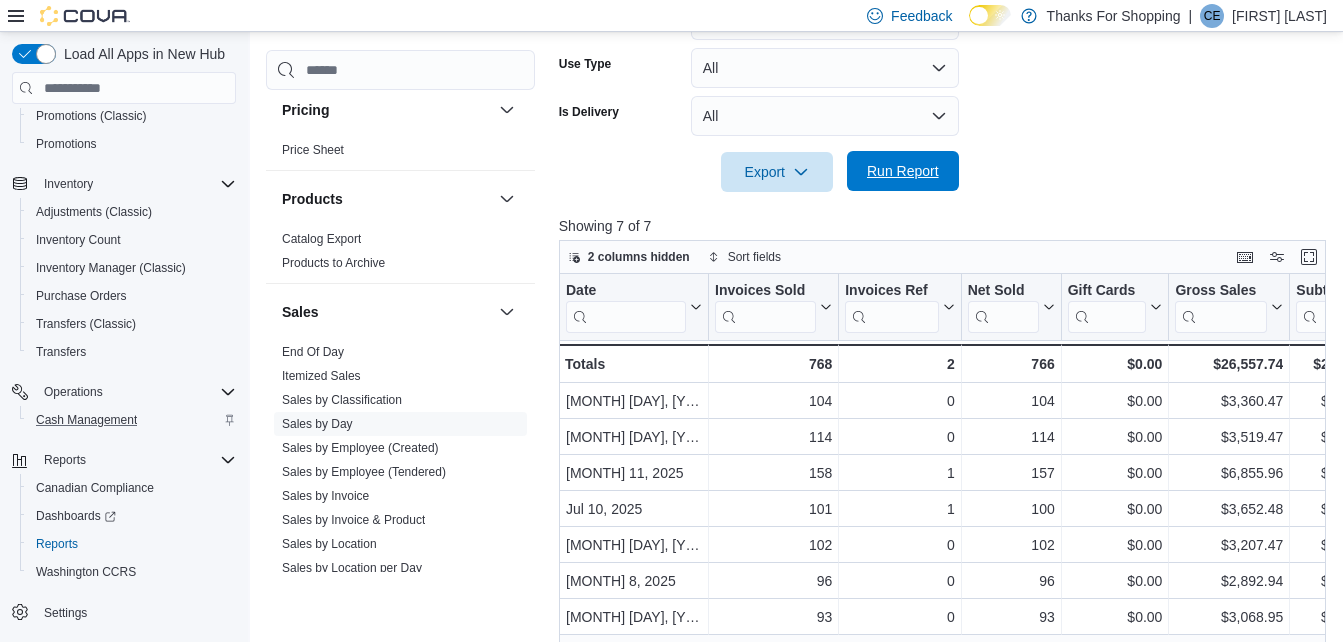 scroll, scrollTop: 690, scrollLeft: 0, axis: vertical 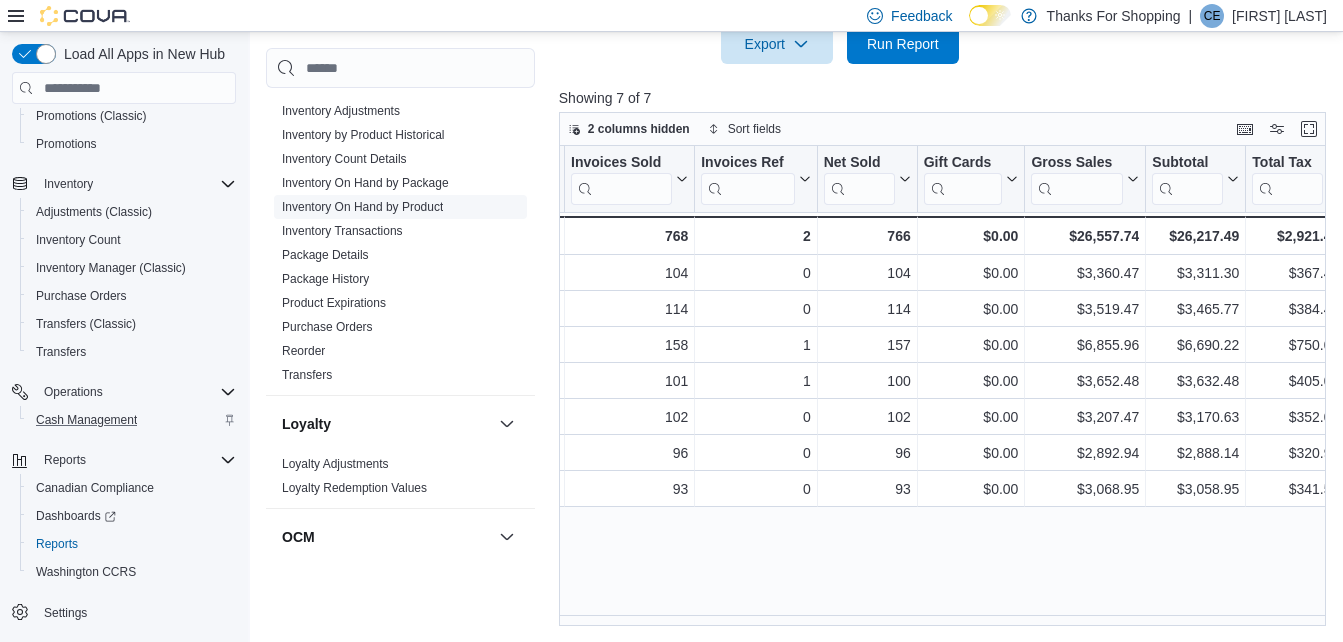 click on "Inventory On Hand by Product" at bounding box center (362, 207) 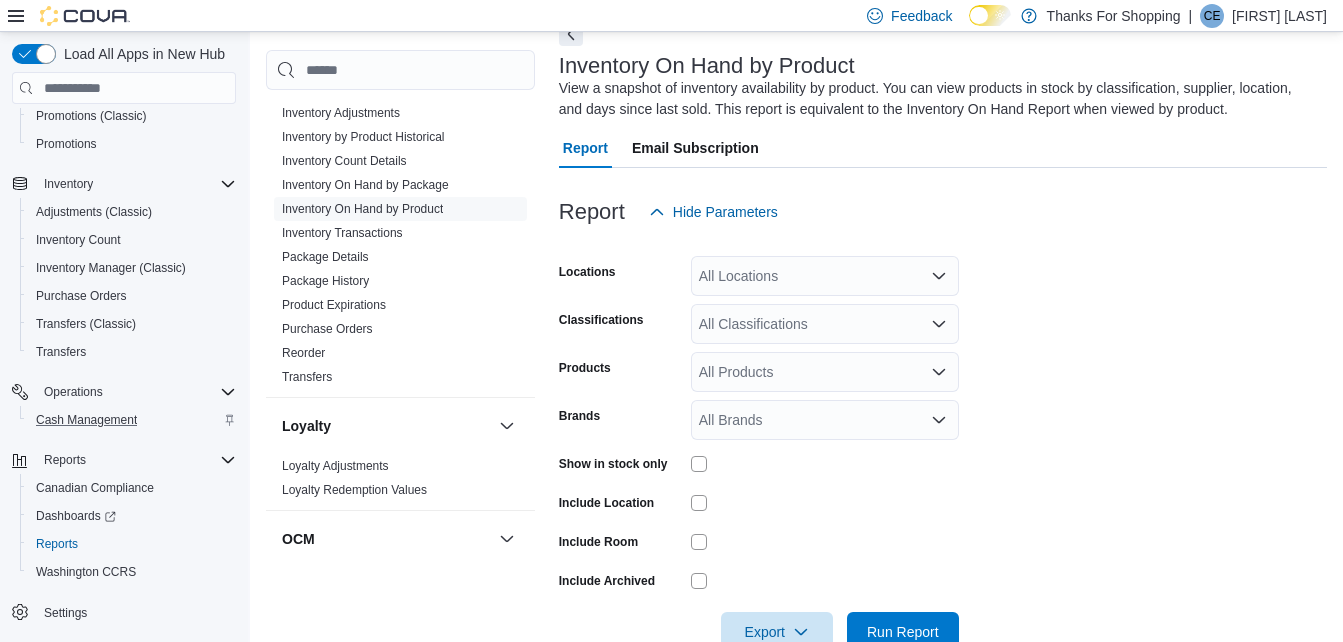 scroll, scrollTop: 67, scrollLeft: 0, axis: vertical 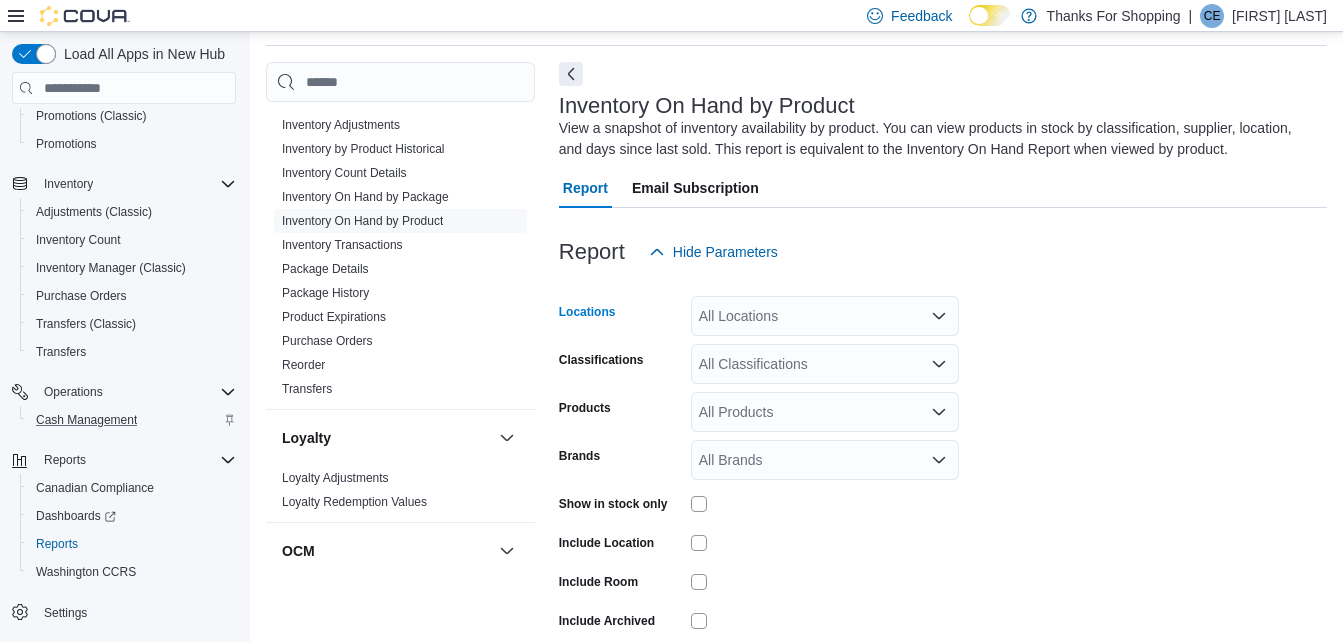 click on "All Locations" at bounding box center [825, 316] 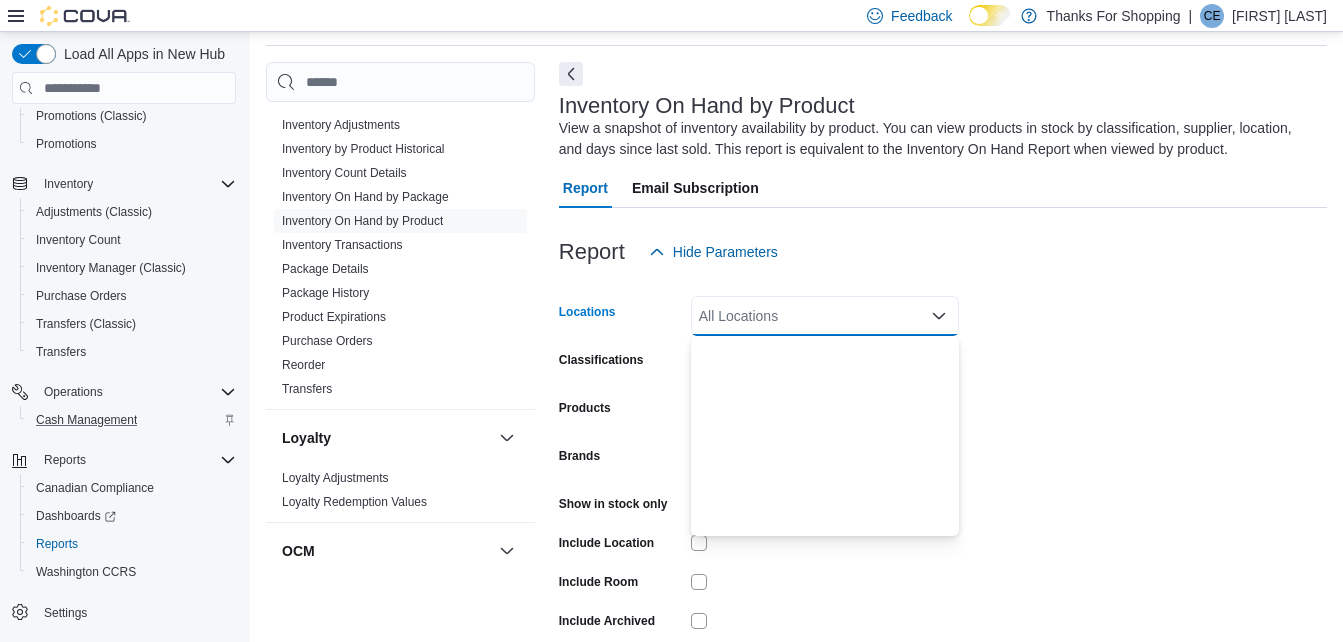 scroll, scrollTop: 525, scrollLeft: 0, axis: vertical 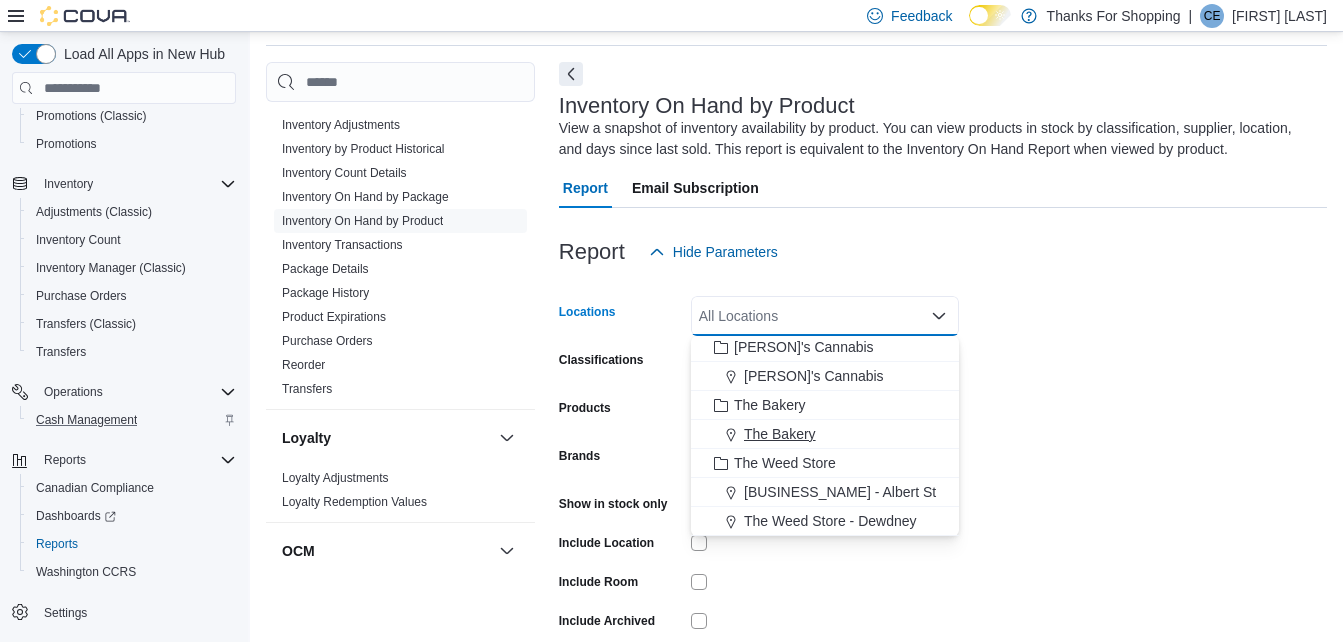 click at bounding box center [733, 434] 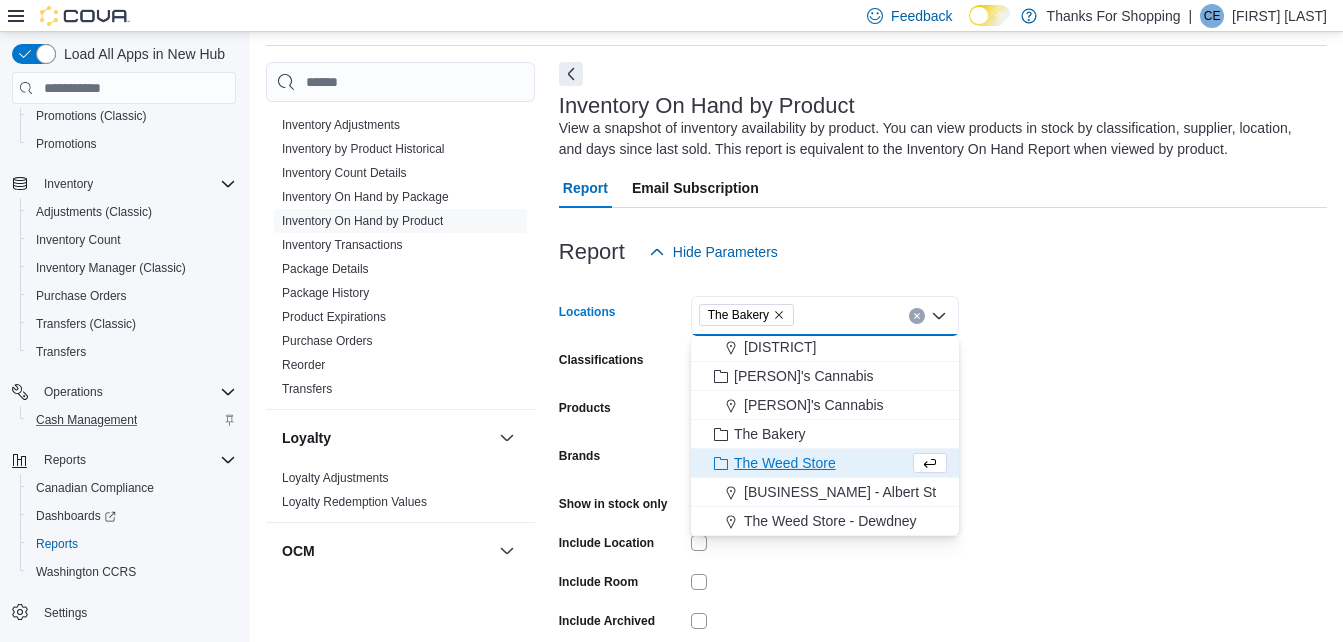 scroll, scrollTop: 496, scrollLeft: 0, axis: vertical 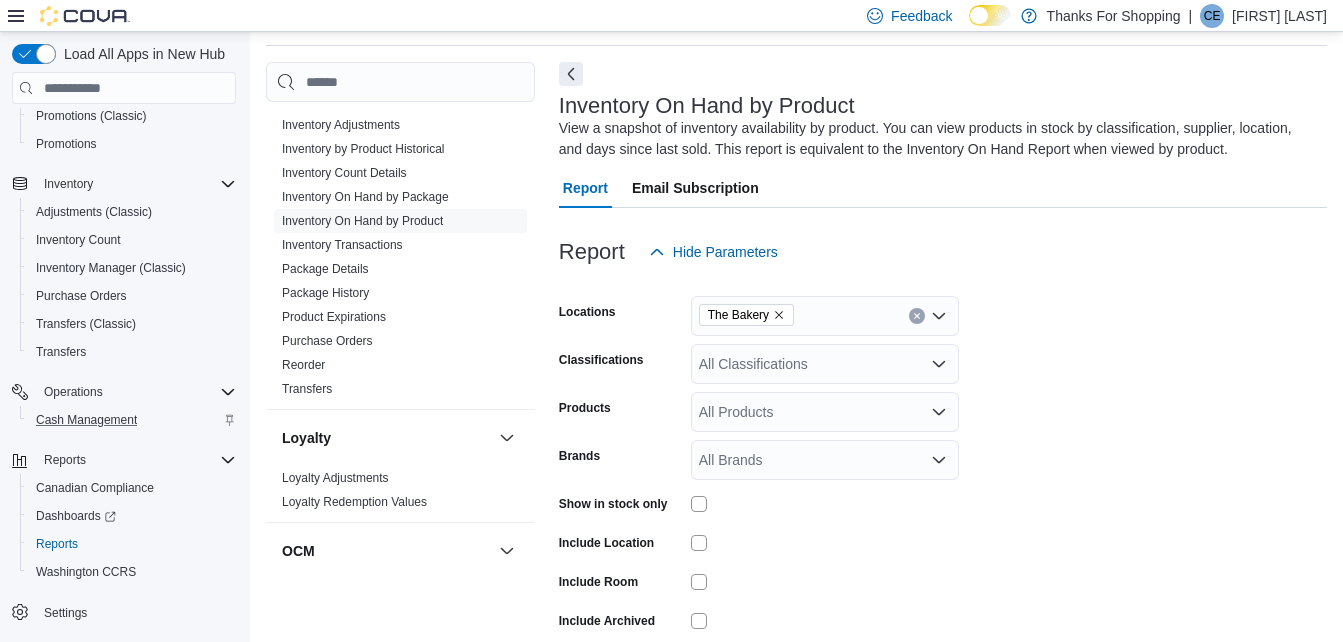 click at bounding box center (943, 284) 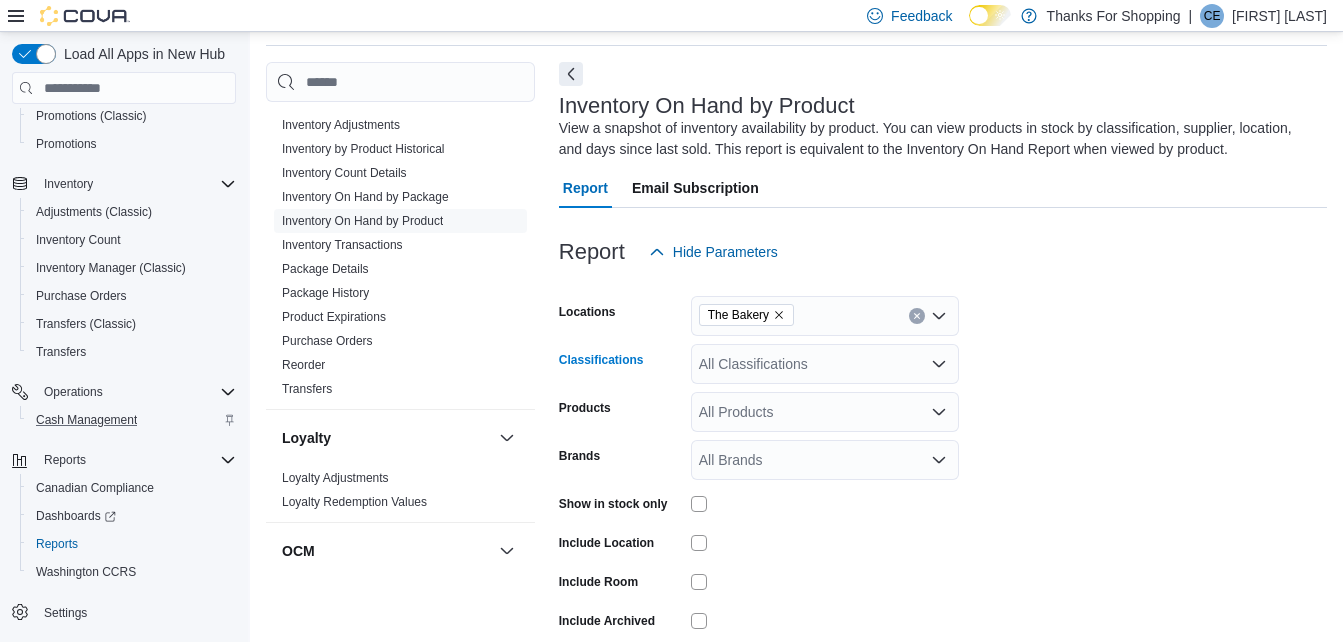 click on "All Classifications" at bounding box center (825, 364) 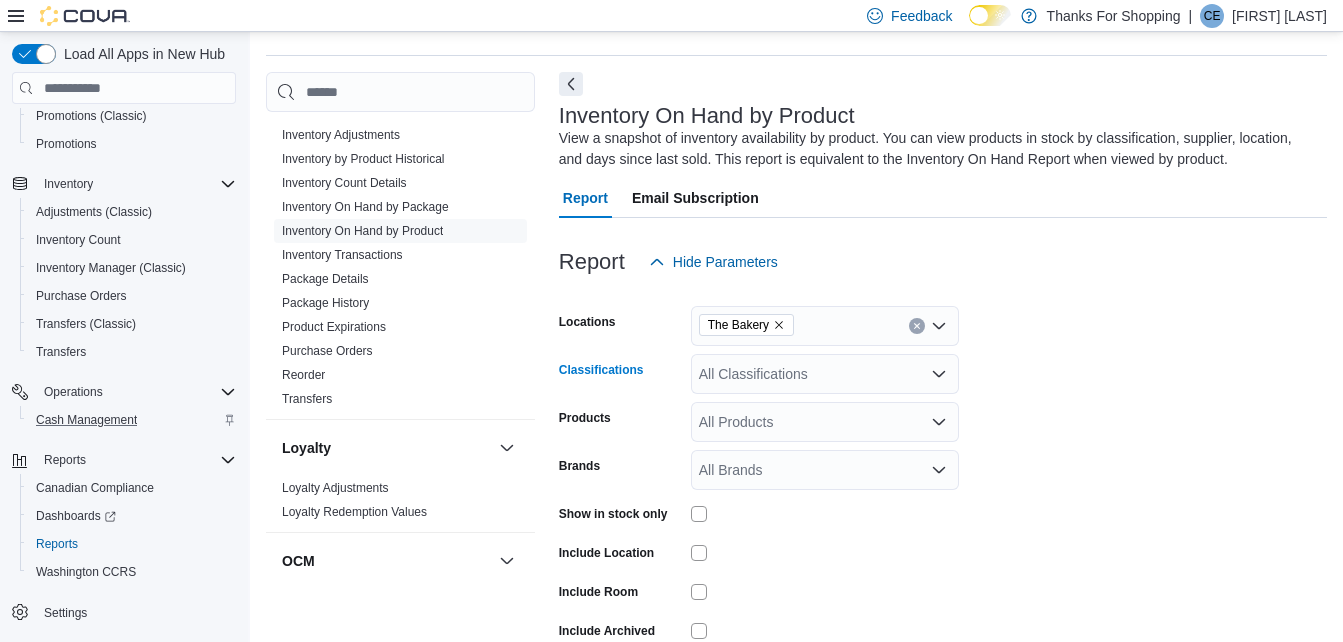click on "All Classifications Combo box. Selected. Combo box input. All Classifications. Type some text or, to display a list of choices, press Down Arrow. To exit the list of choices, press Escape." at bounding box center (825, 374) 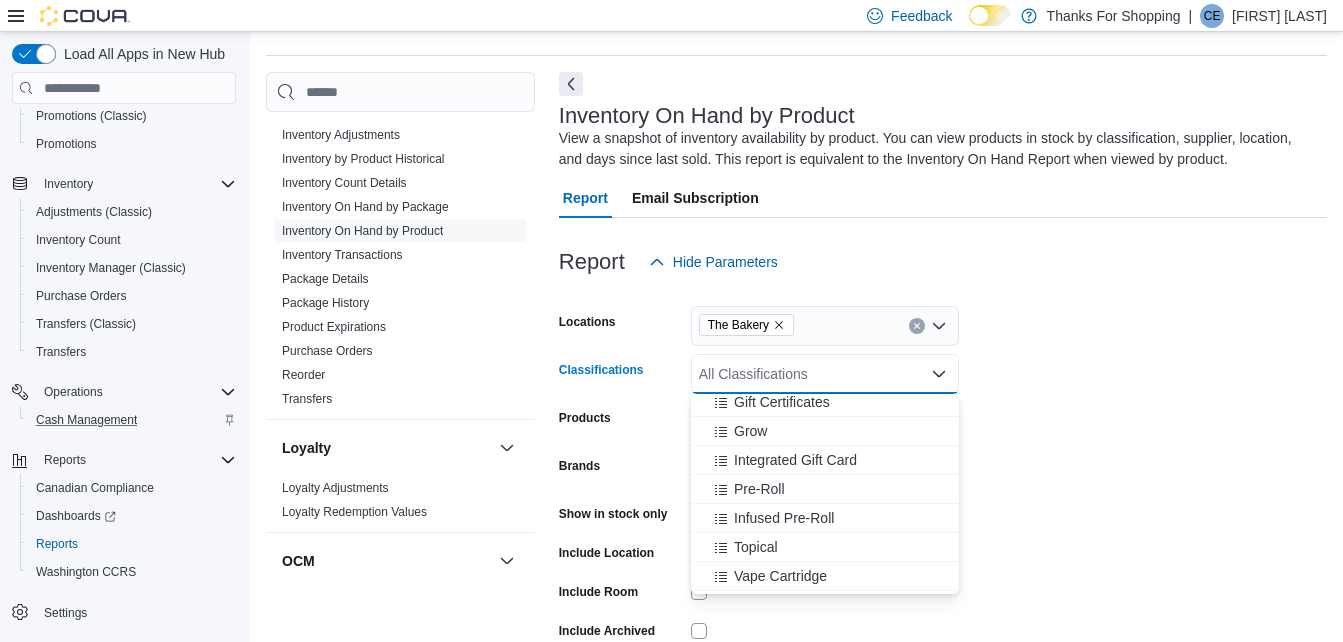 scroll, scrollTop: 819, scrollLeft: 0, axis: vertical 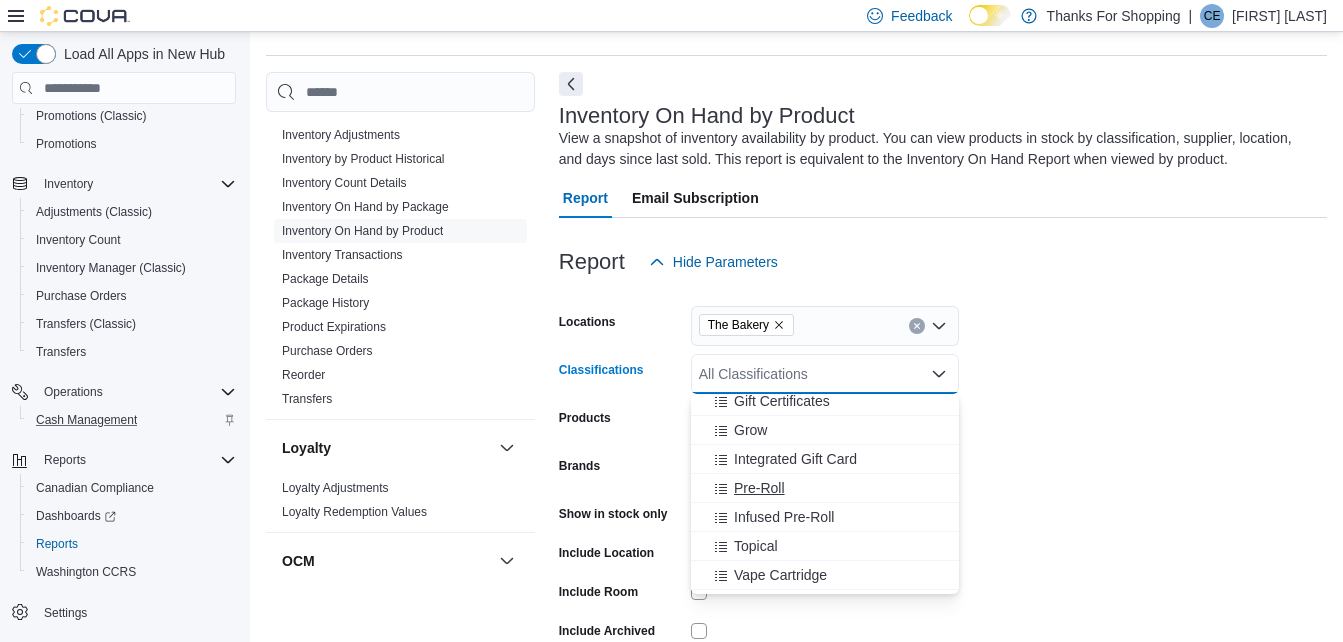 click on "Pre-Roll" at bounding box center (759, 488) 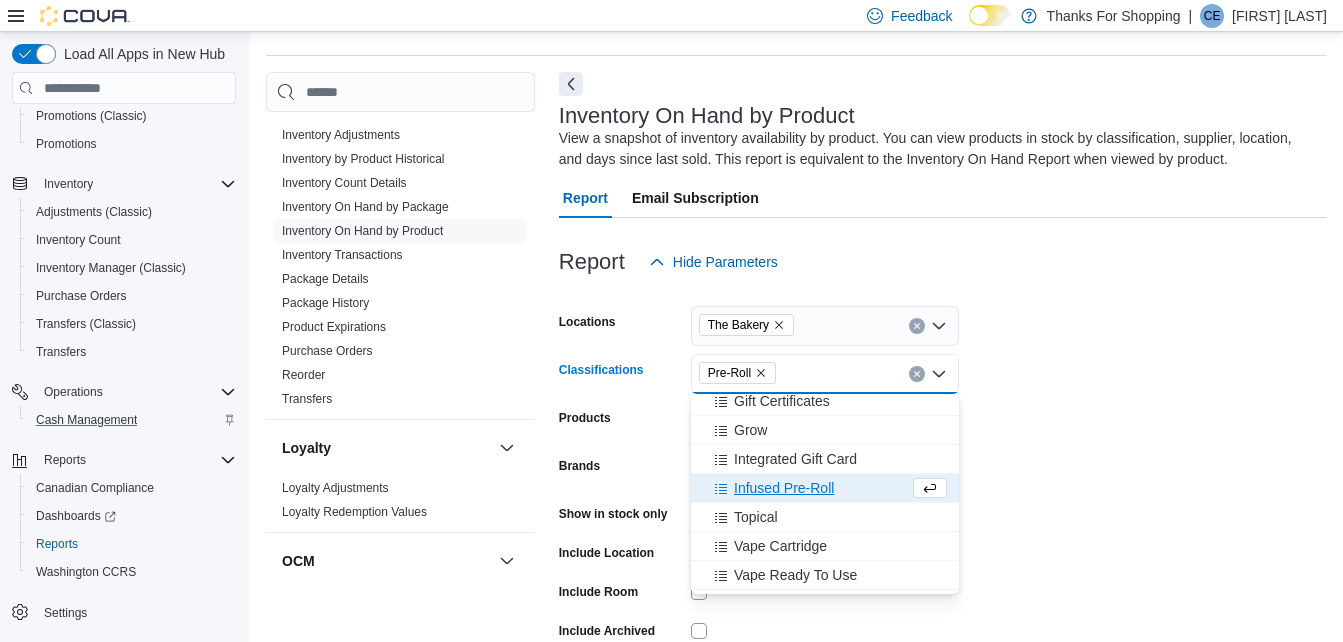 click on "Infused Pre-Roll" at bounding box center (784, 488) 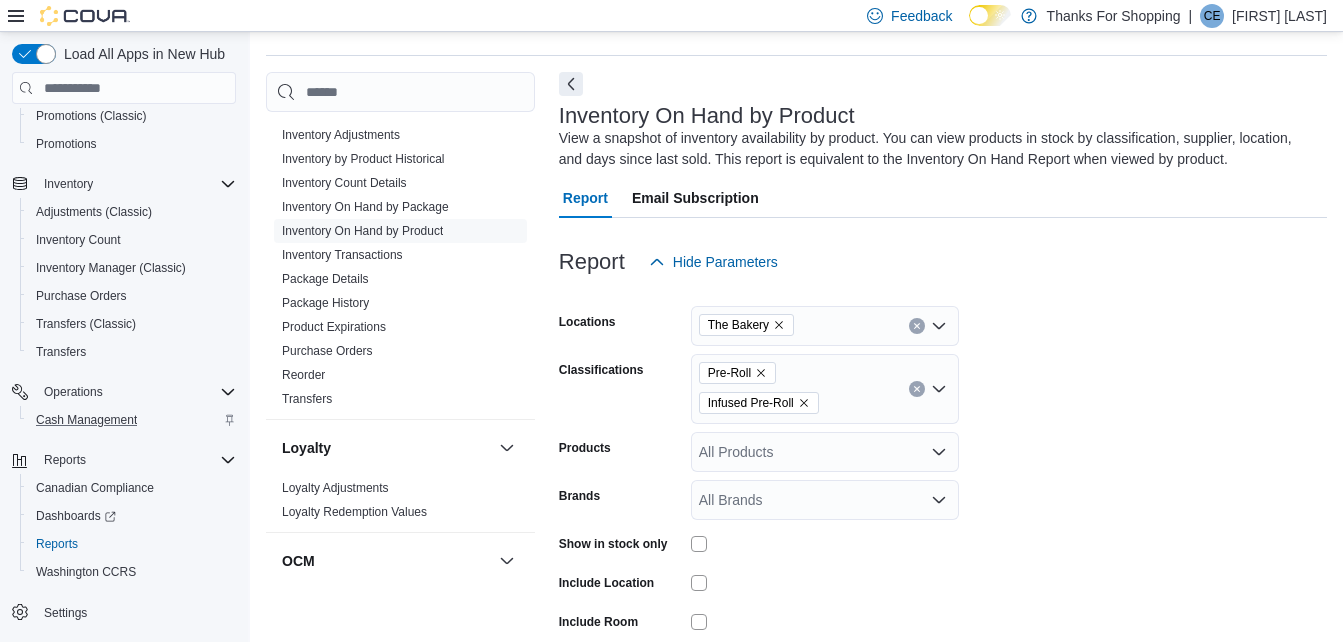 click on "Locations [LOCATION] Classifications [PRODUCT] [PRODUCT] Products All Products Brands All Brands Show in stock only Include Location Include Room Include Archived Export  Run Report" at bounding box center [943, 507] 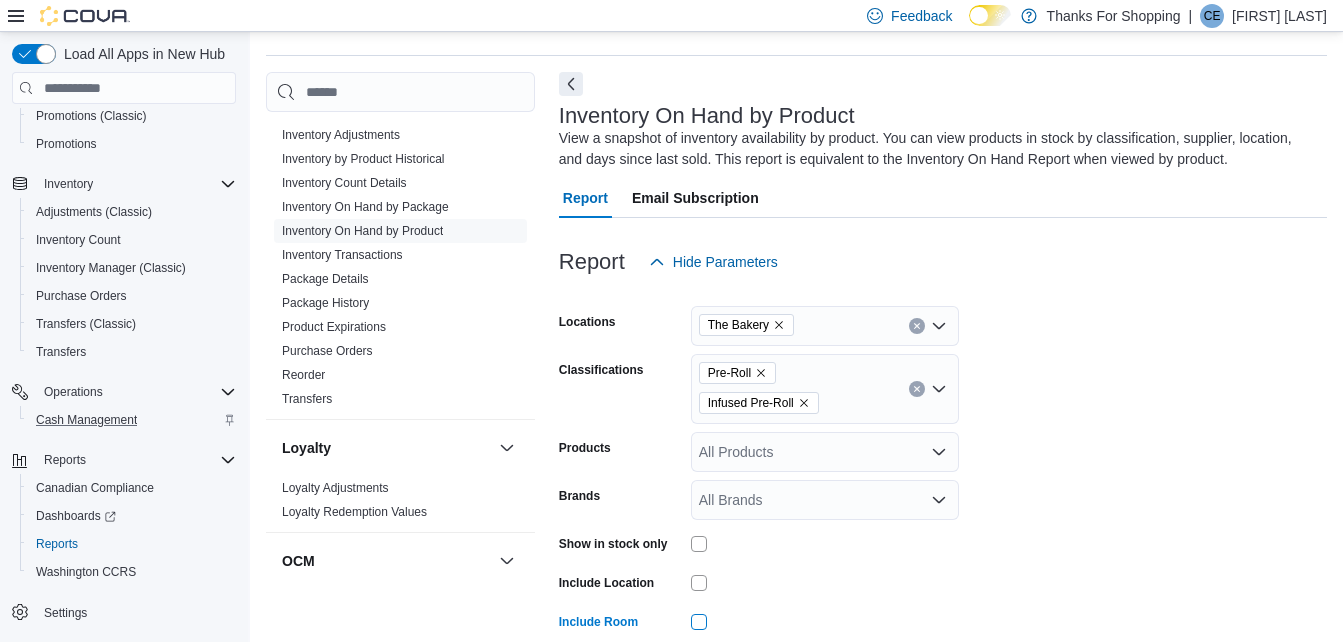 scroll, scrollTop: 187, scrollLeft: 0, axis: vertical 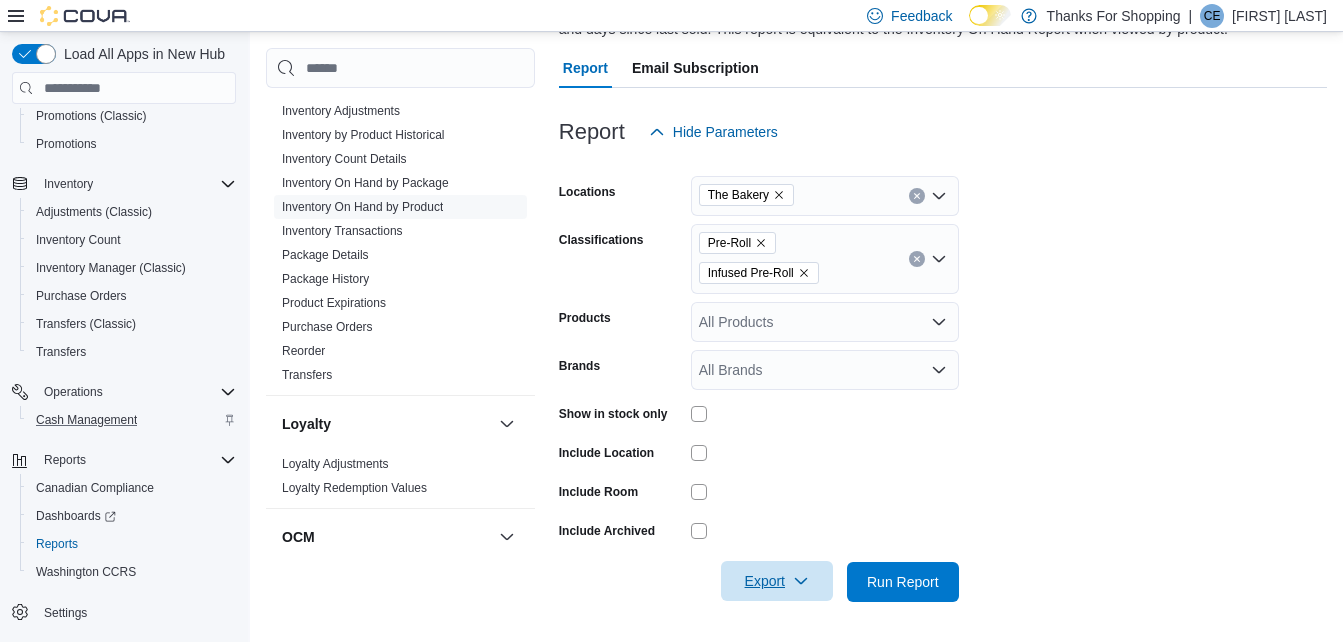 click on "Export" at bounding box center (777, 581) 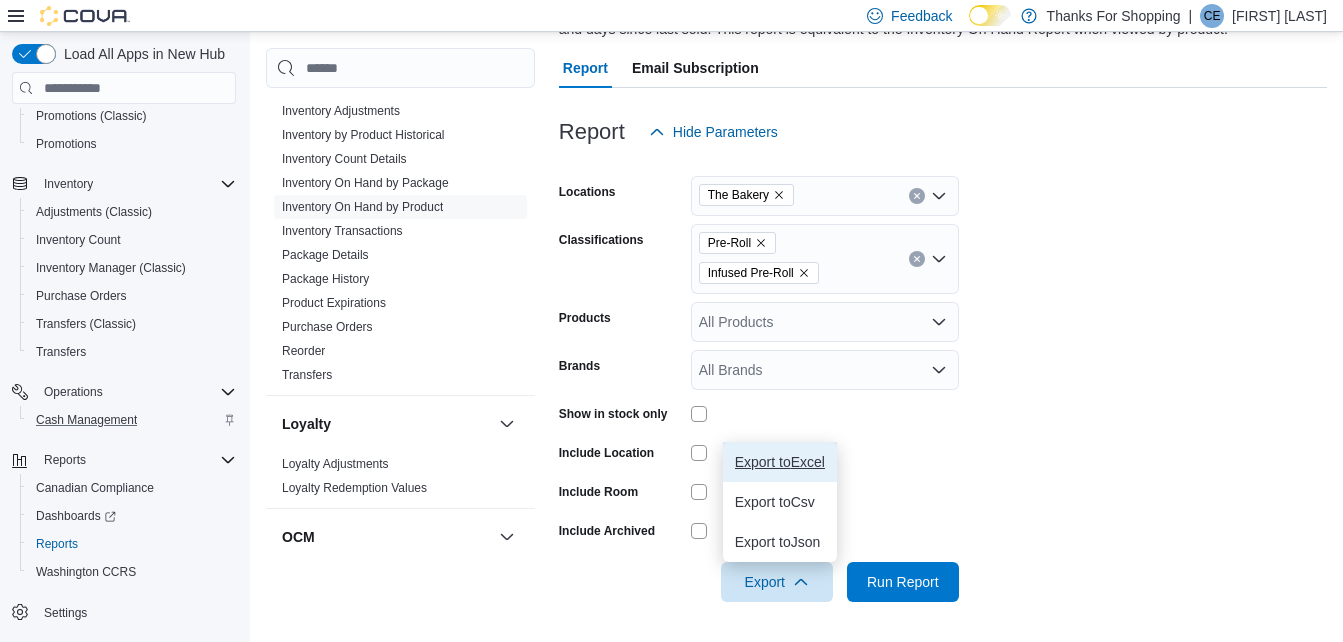 click on "Export to  Excel" at bounding box center [780, 462] 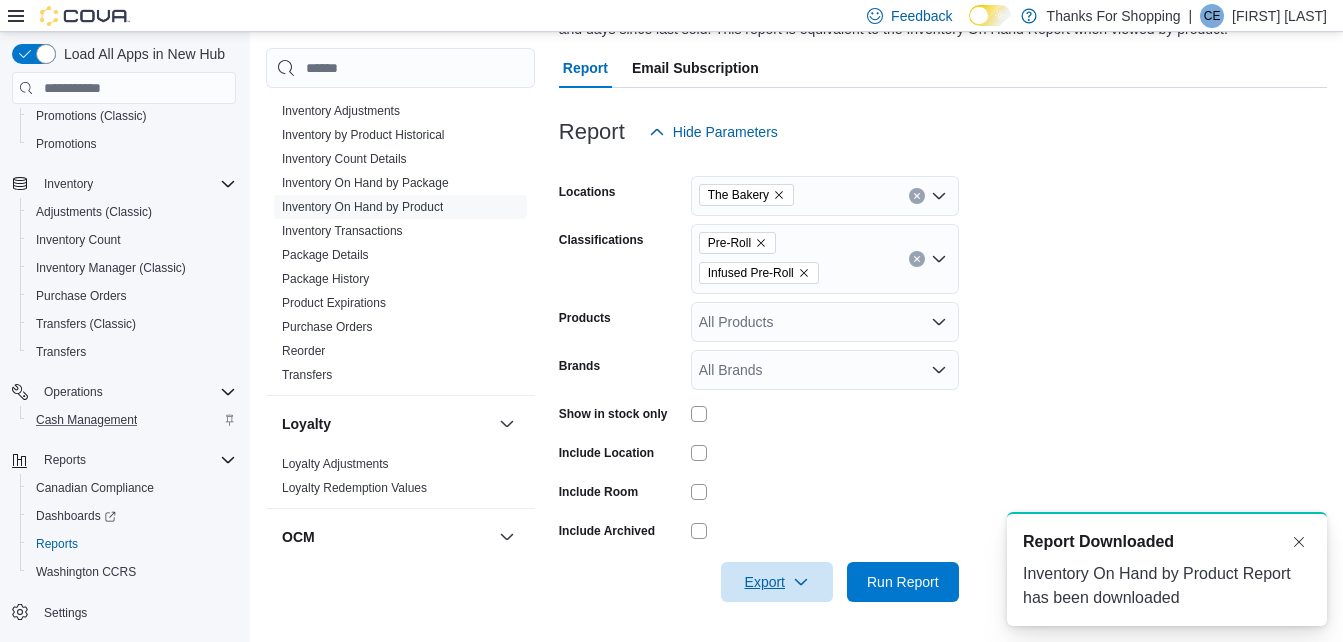 scroll, scrollTop: 0, scrollLeft: 0, axis: both 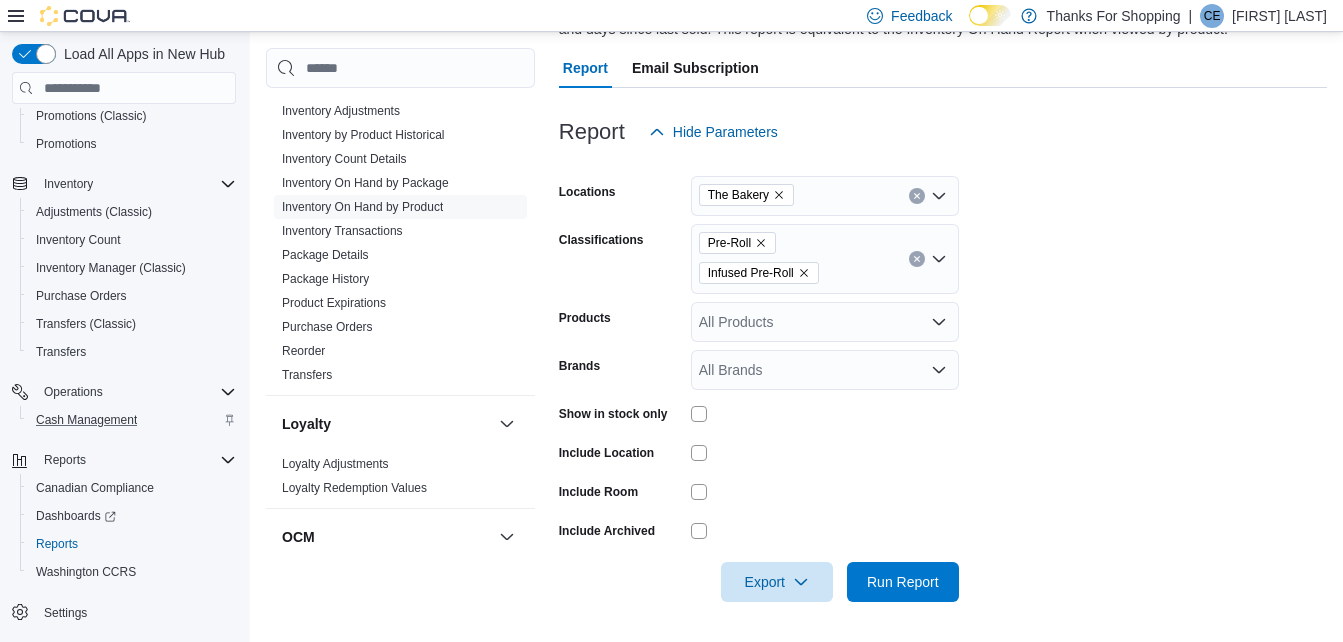 click on "Locations [LOCATION] Classifications [PRODUCT] [PRODUCT] Products All Products Brands All Brands Show in stock only Include Location Include Room Include Archived Export  Run Report" at bounding box center [943, 377] 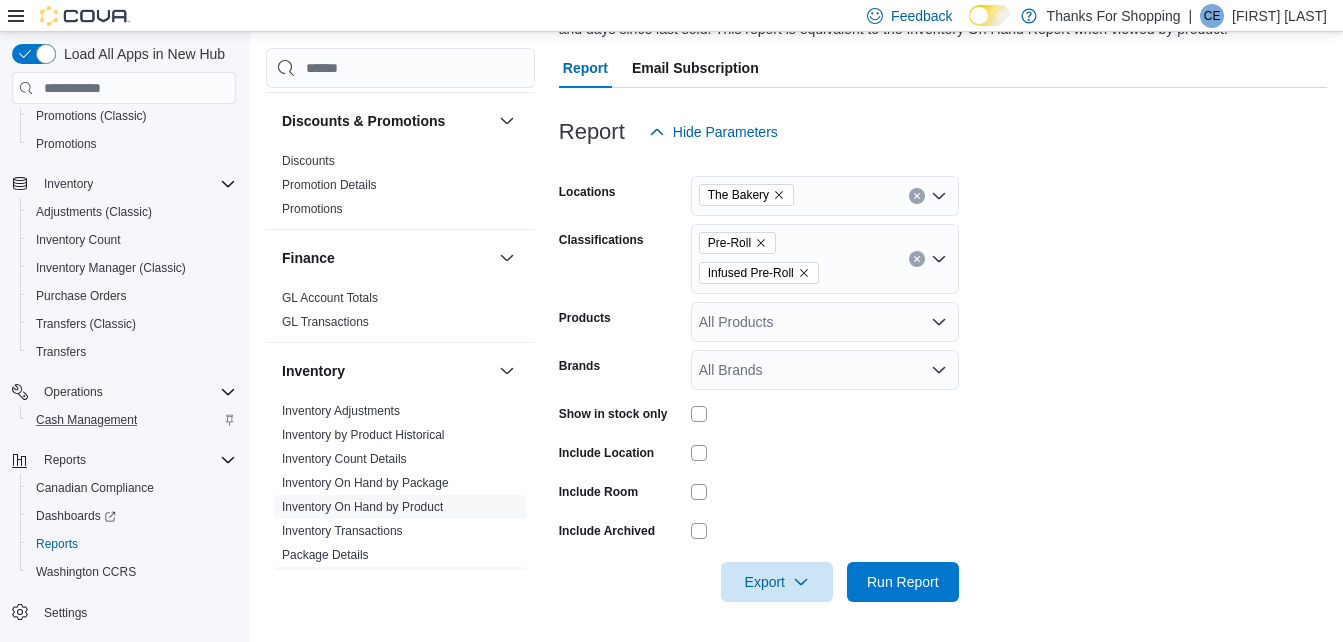 scroll, scrollTop: 282, scrollLeft: 0, axis: vertical 